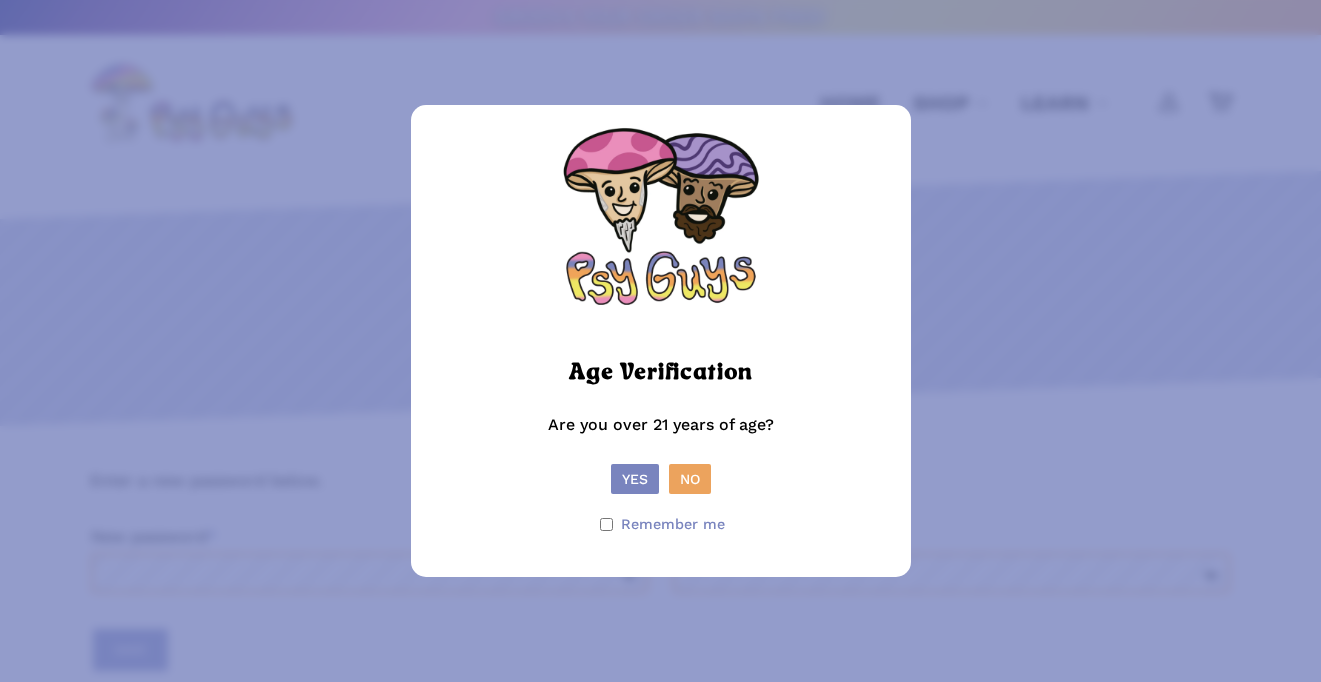 scroll, scrollTop: 0, scrollLeft: 0, axis: both 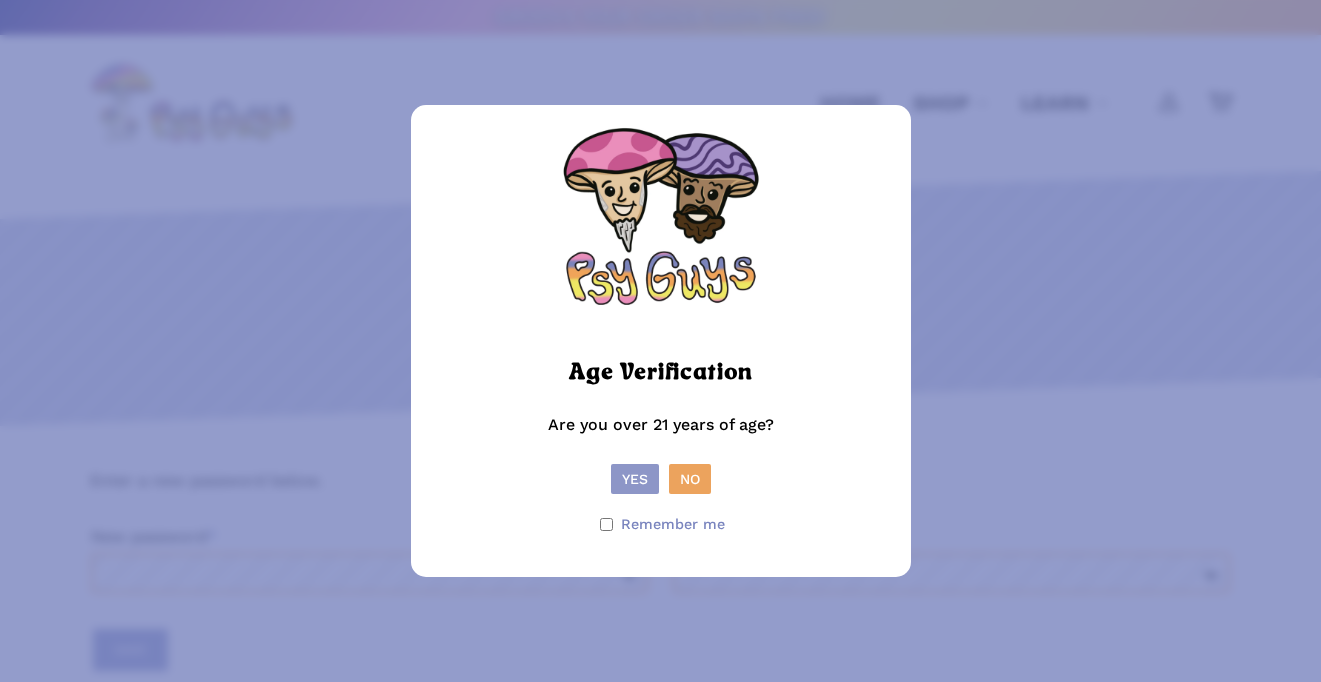 click on "Yes" at bounding box center [635, 479] 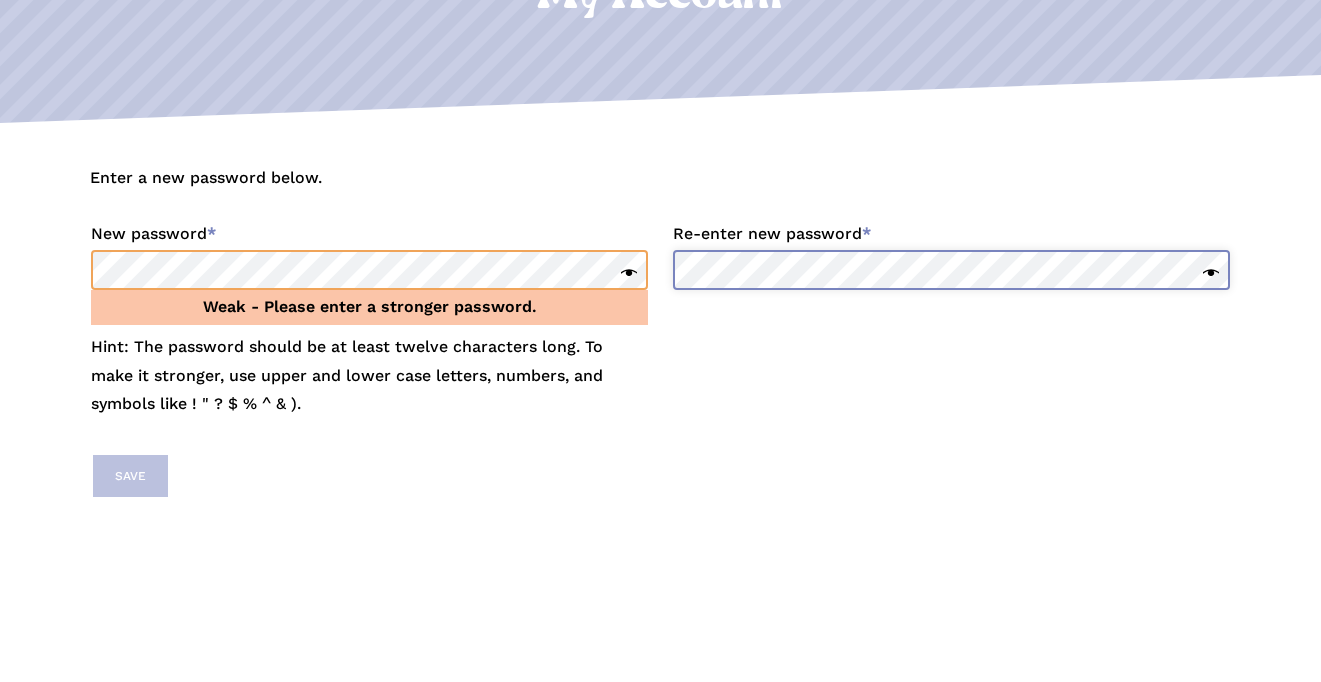 scroll, scrollTop: 312, scrollLeft: 0, axis: vertical 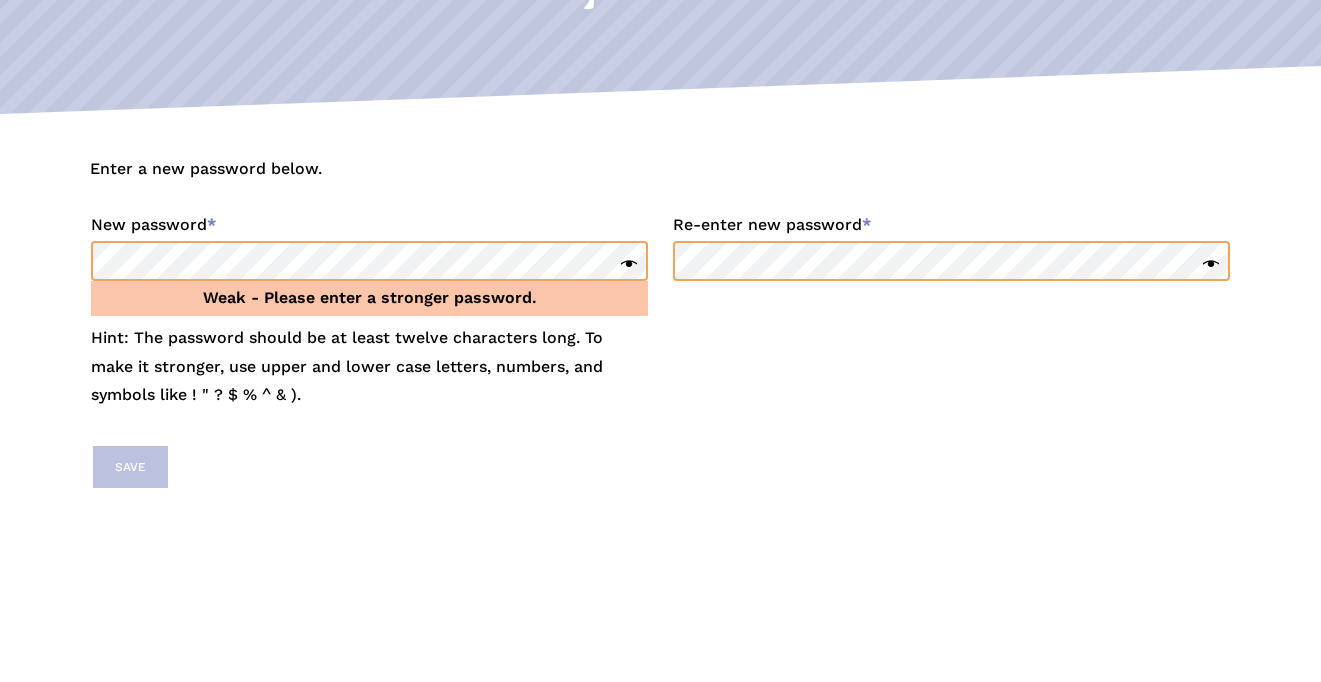 click on "Enter a new password below.
New password  * Required
Weak - Please enter a stronger password. Hint: The password should be at least twelve characters long. To make it stronger, use upper and lower case letters, numbers, and symbols like ! " ? $ % ^ & ).
Re-enter new password  * Required
Save" at bounding box center [660, 388] 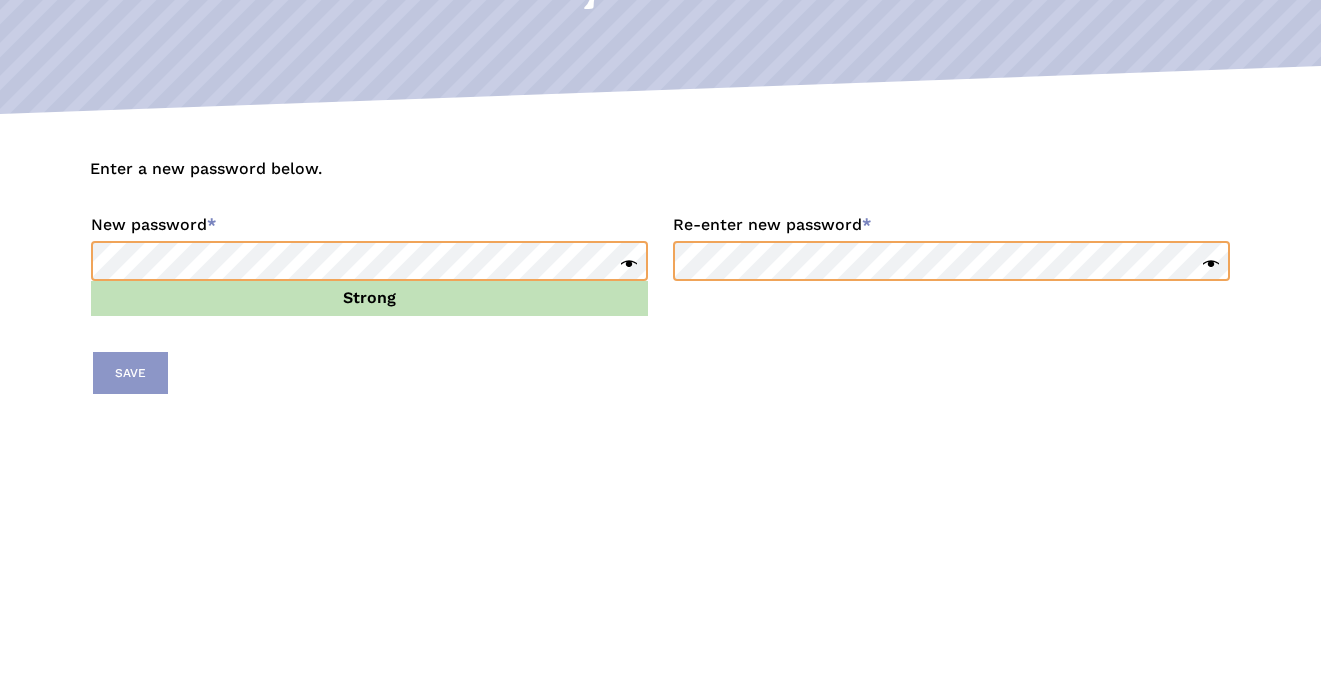 click on "Save" at bounding box center (130, 373) 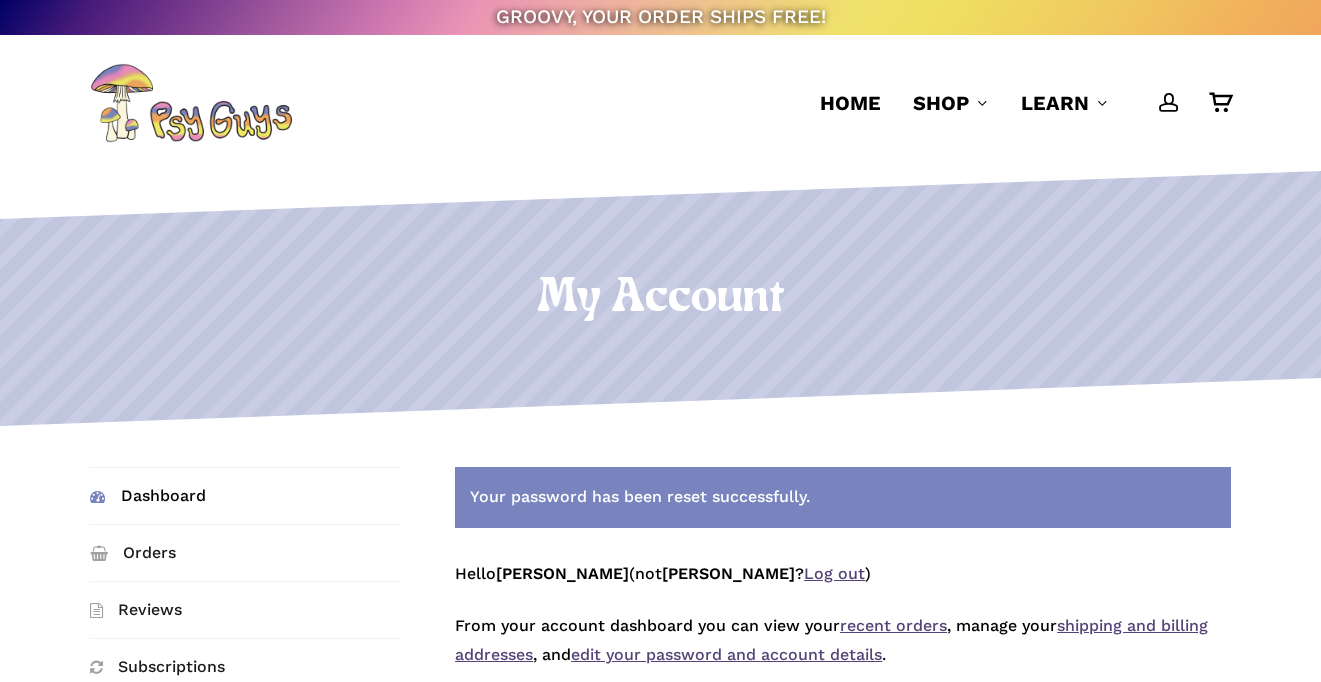 scroll, scrollTop: 0, scrollLeft: 0, axis: both 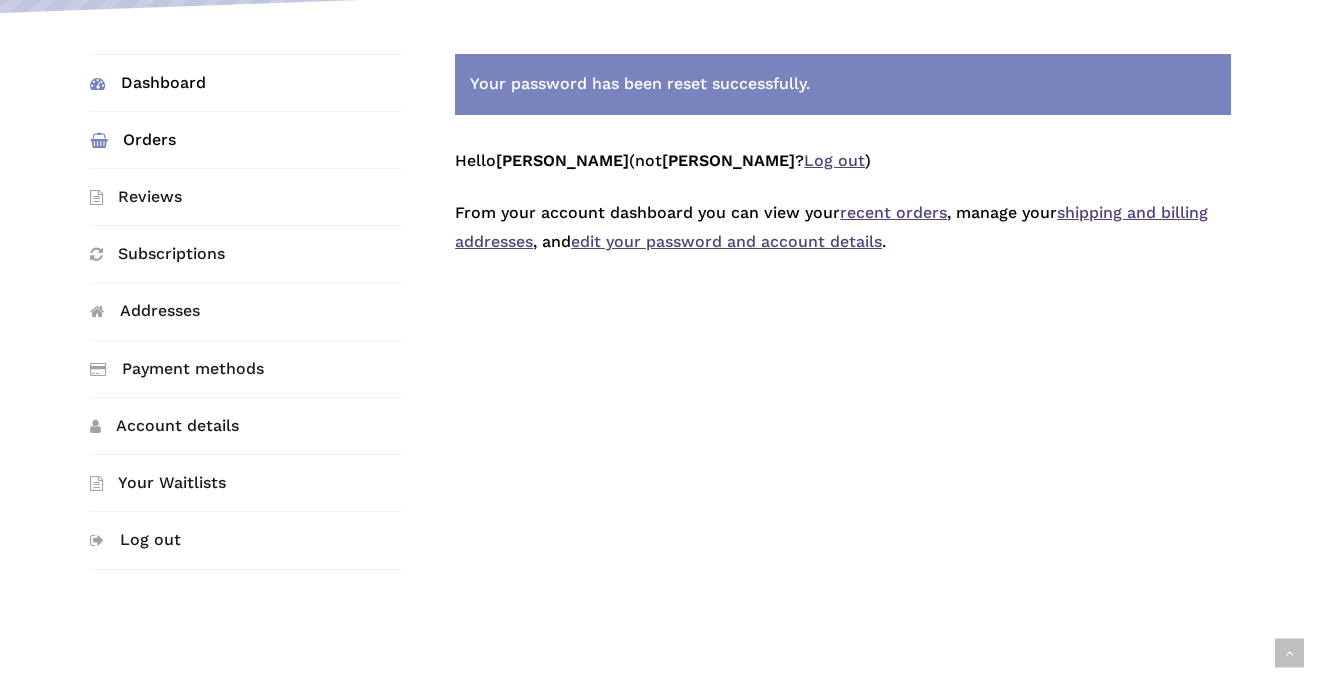click on "Orders" at bounding box center (246, 140) 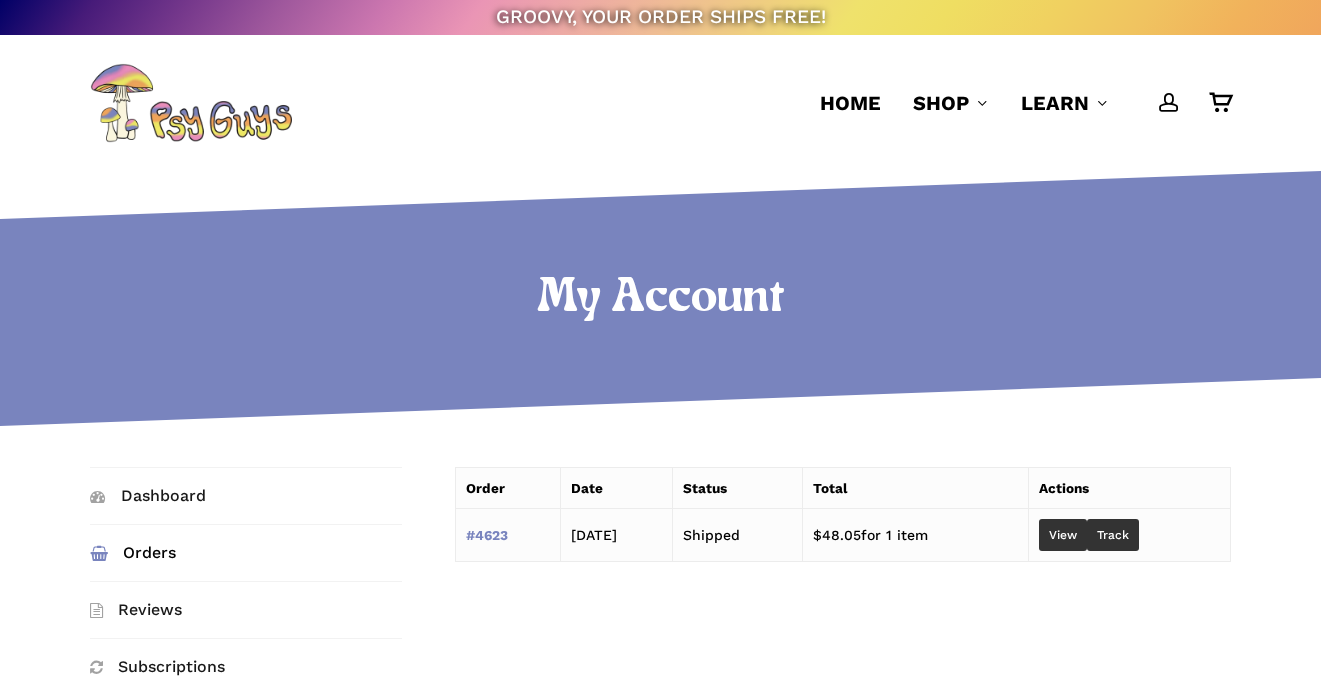 click at bounding box center [191, 103] 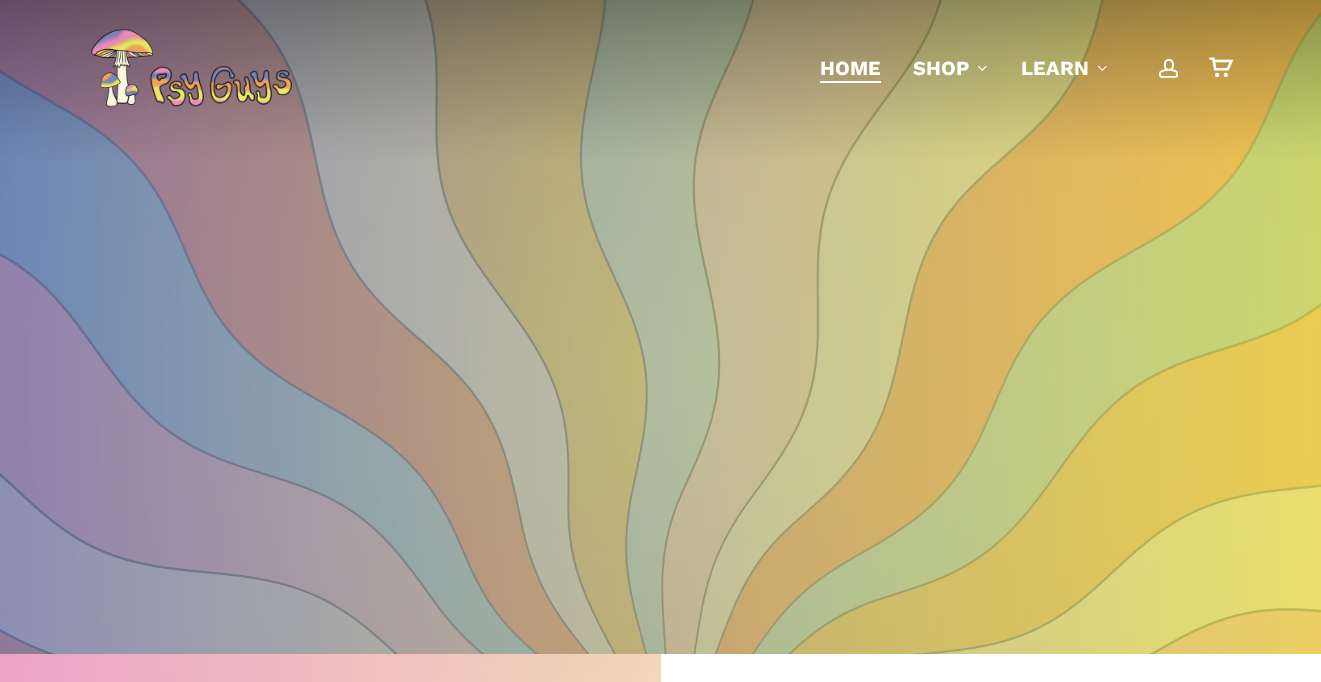 scroll, scrollTop: 0, scrollLeft: 0, axis: both 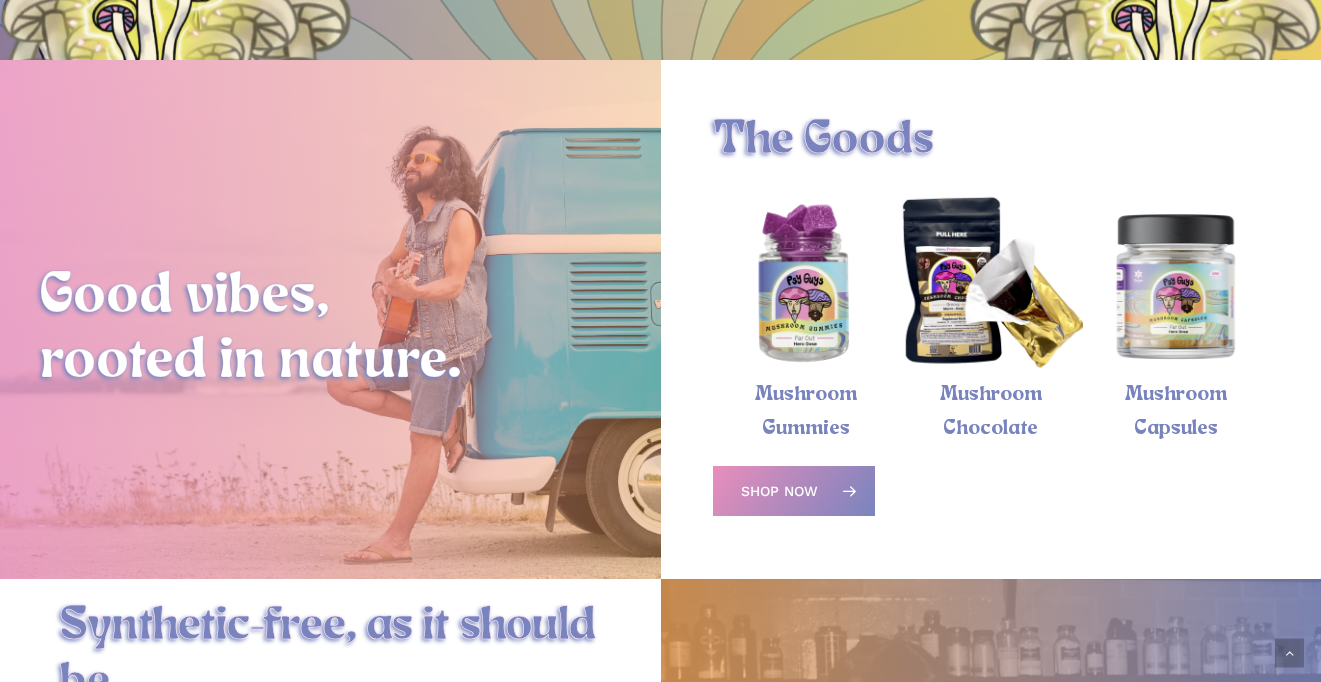 click at bounding box center [805, 285] 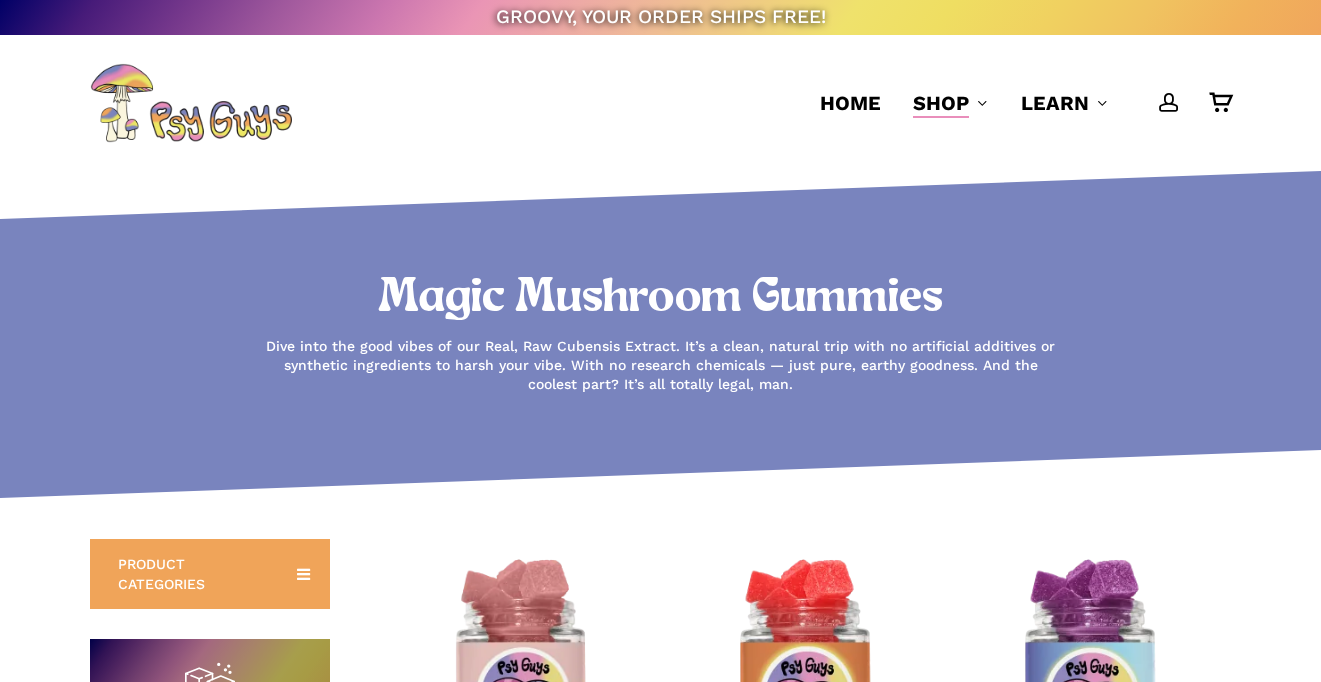 scroll, scrollTop: 0, scrollLeft: 0, axis: both 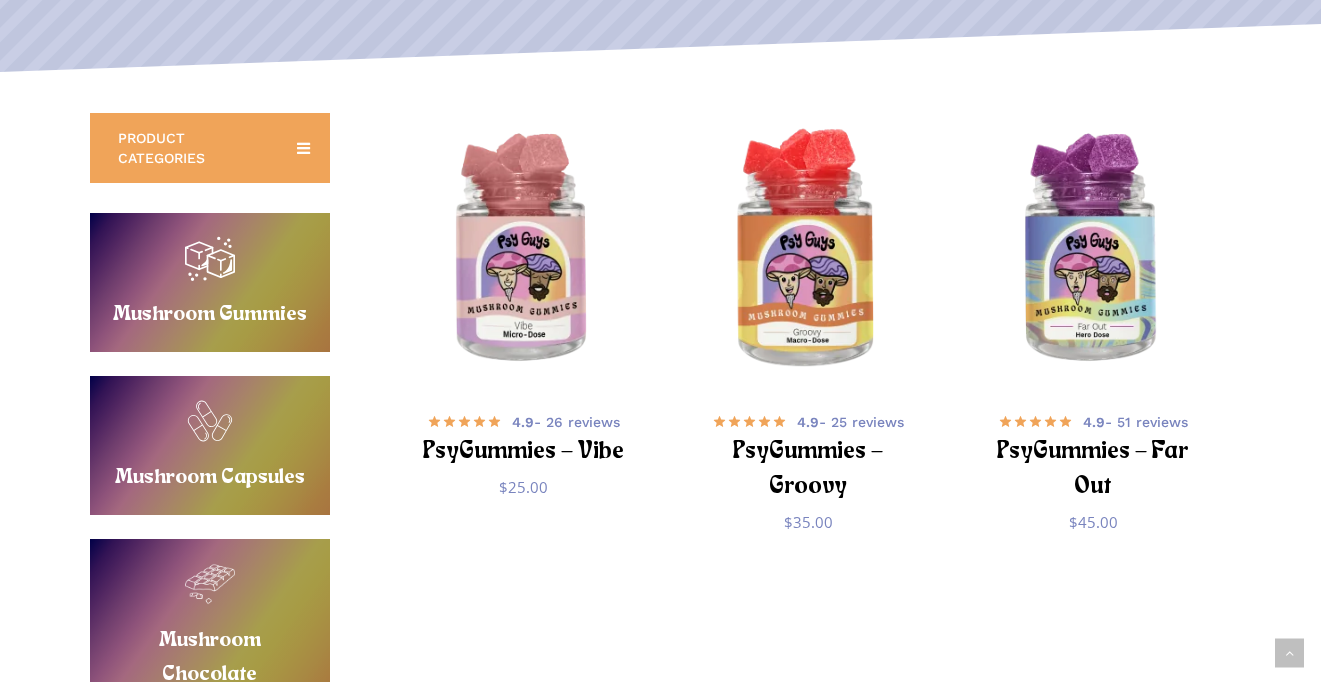 click at bounding box center [808, 250] 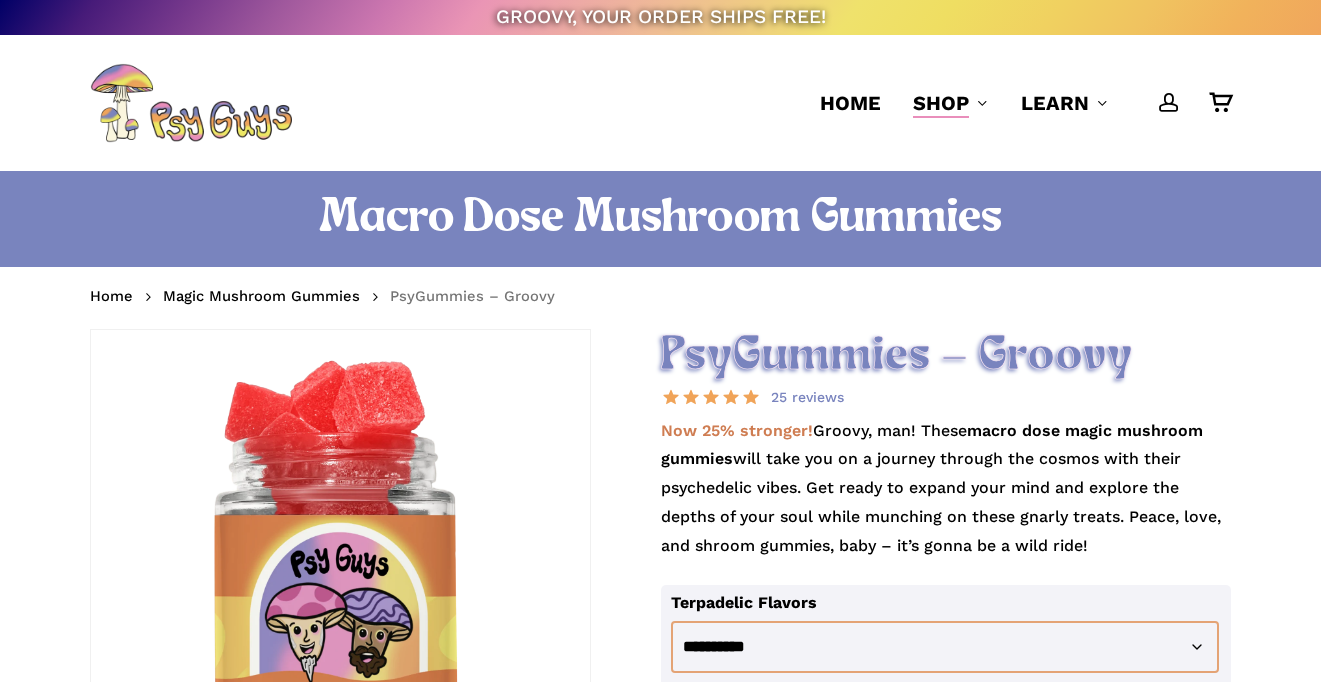 scroll, scrollTop: 0, scrollLeft: 0, axis: both 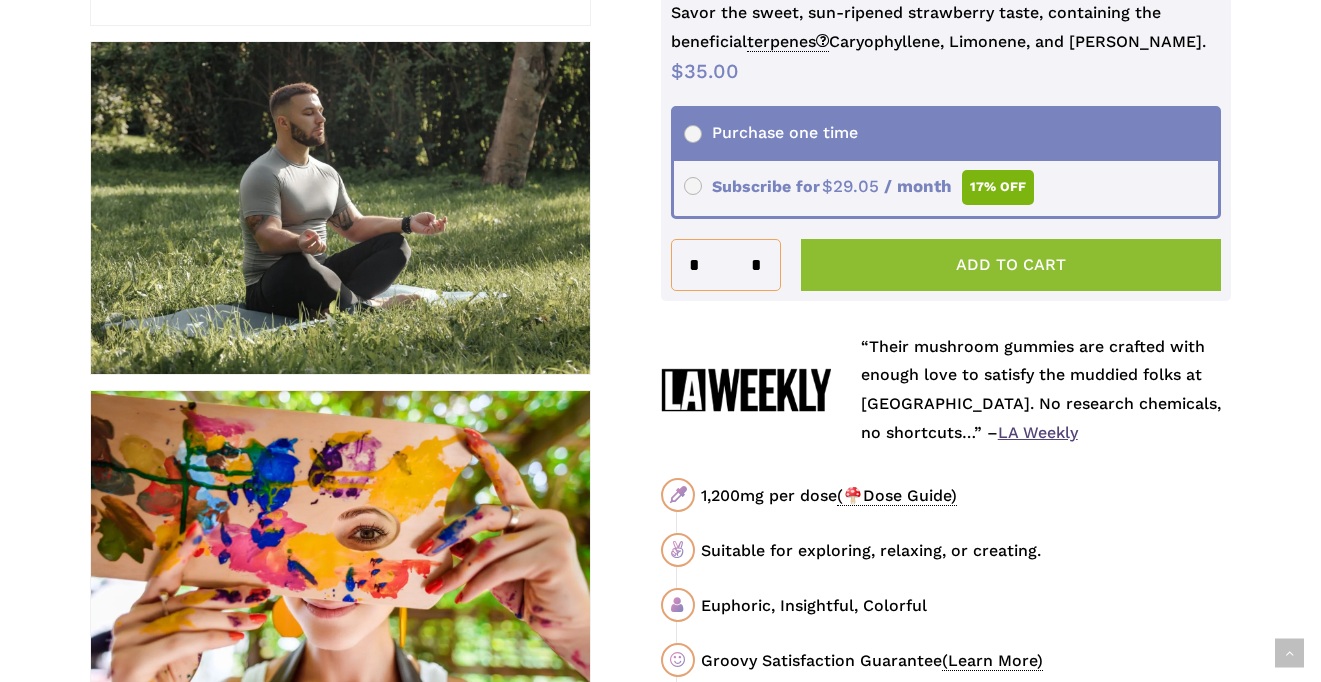 click on "Add to cart" 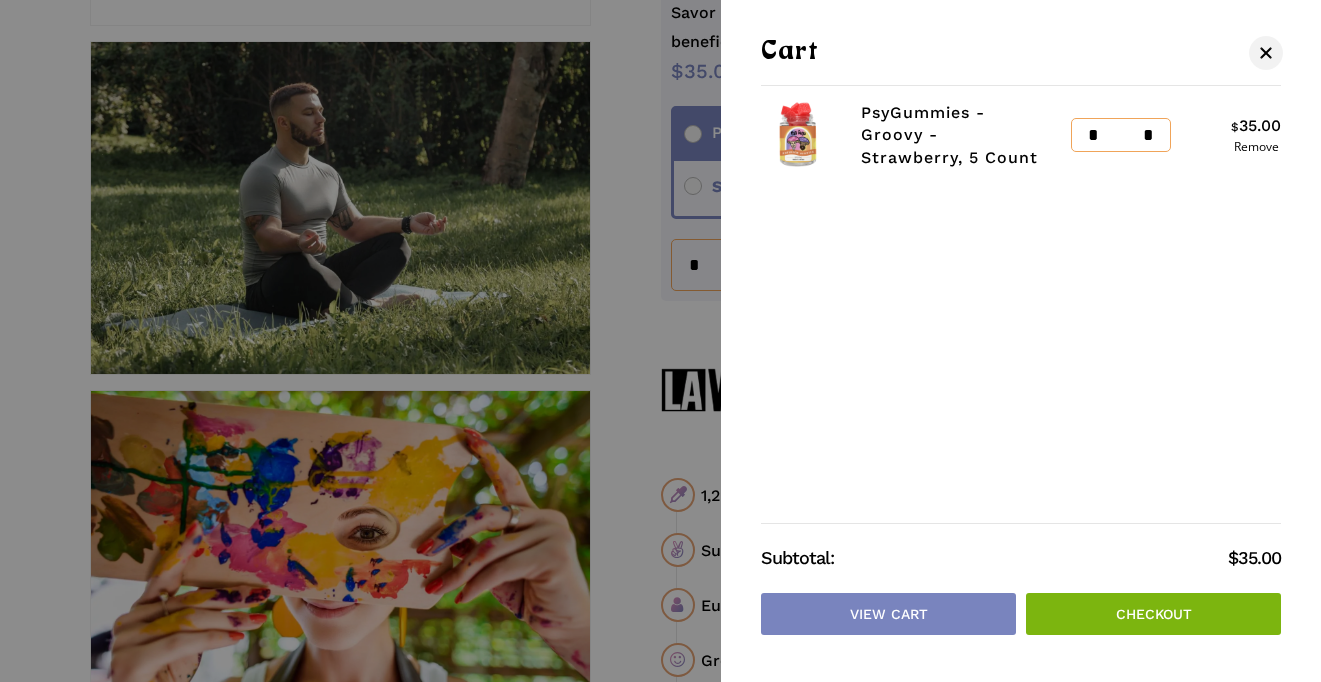 click on "Checkout" at bounding box center [1153, 614] 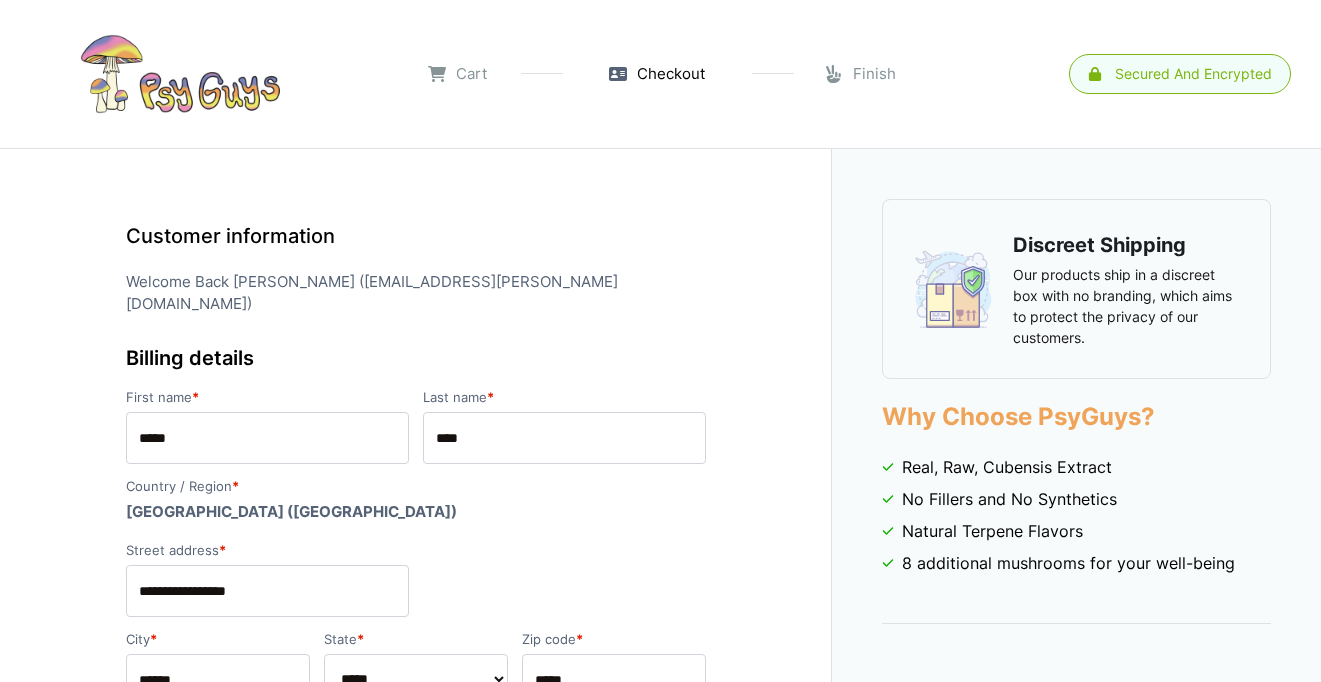 scroll, scrollTop: 0, scrollLeft: 0, axis: both 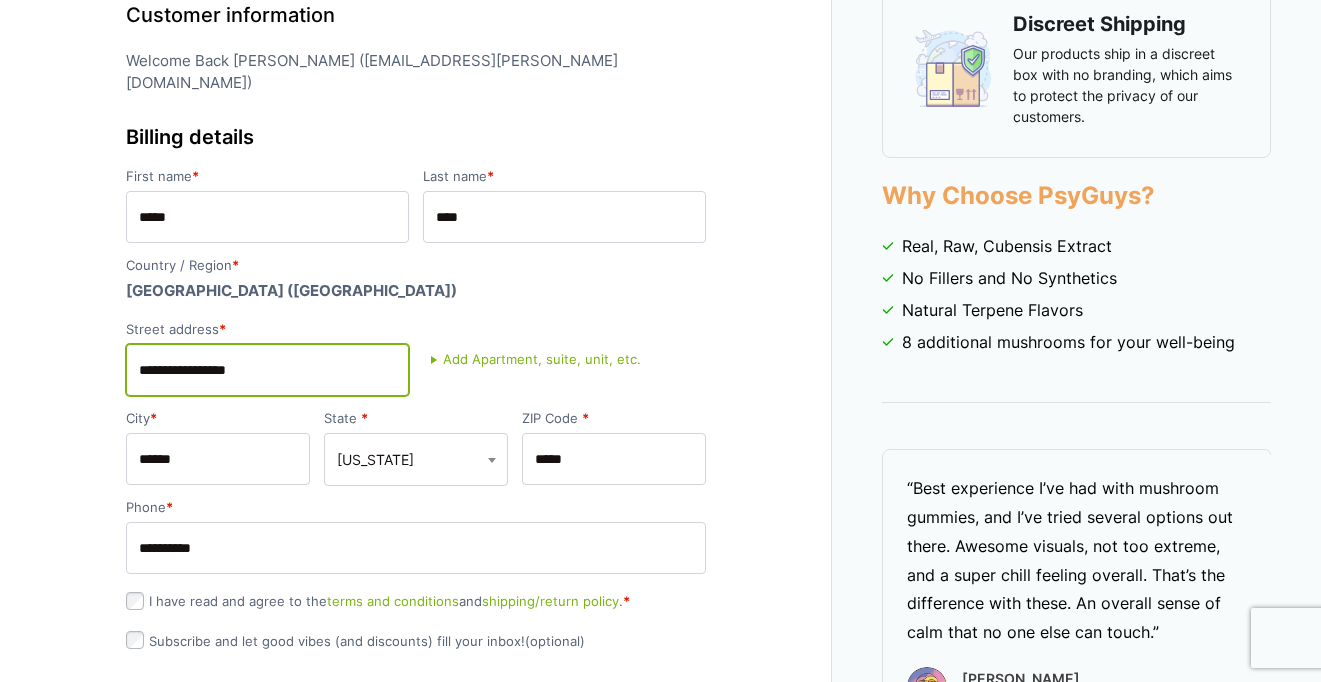 click on "**********" at bounding box center [267, 370] 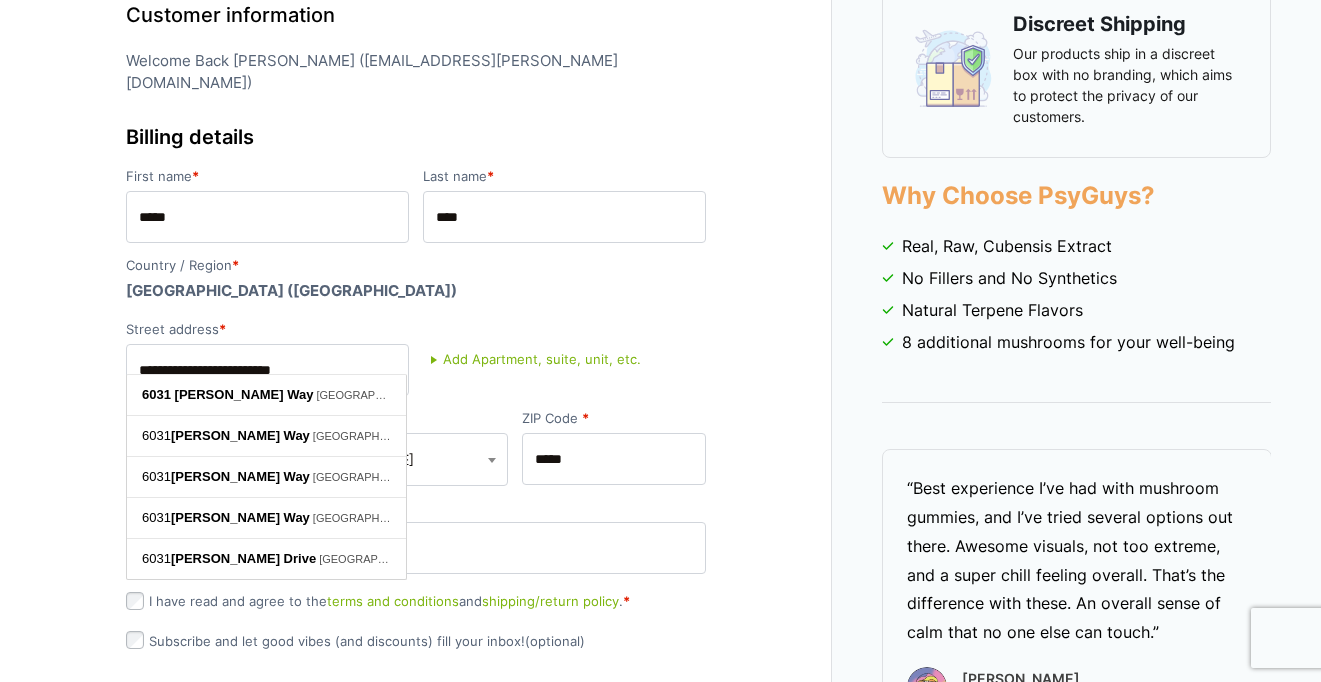 click on "Discreet Shipping Our products ship in a discreet box with no branding, which aims to protect the privacy of our customers.
Show Order Summary
$ 35.00
Product
Subtotal
PsyGummies - Groovy - Strawberry, 5 Count  						  × 1
$ 35.00
Subtotal
$ 35.00
Shipping
USPS Ground Advantage™ (5-14 days - Slow but Free)
USPS Priority Mail®:  $ 12.05
USPS Priority Mail Express™ (1-2 days):  $ 41.70
Ground Advantage™ (USPS):  $ 5.70
Priority Mail Express™ (USPS):  $ 41.70
Priority Mail® (USPS):  $ 12.05
UPS Ground:  $ 26.09
UPS 2 Day Air:  $ 43.51
UPS Next Day Air:  $ 62.55" at bounding box center [416, 1218] 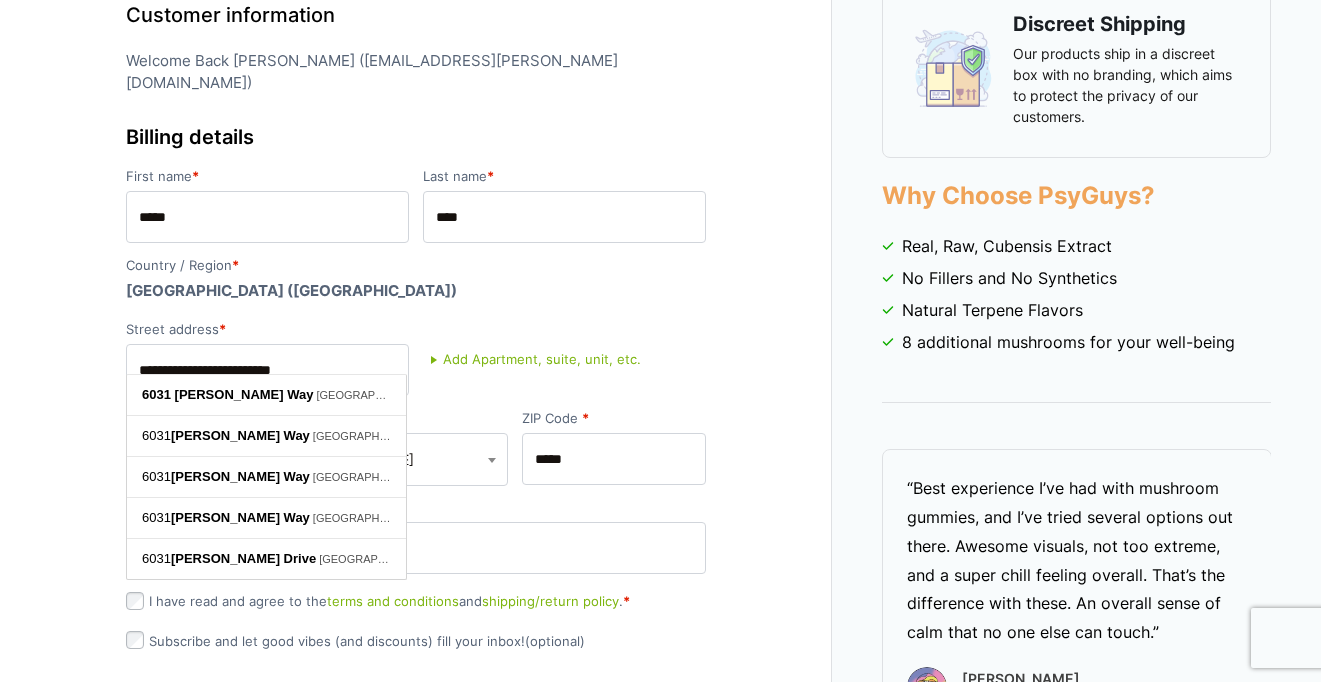 click on "Discreet Shipping Our products ship in a discreet box with no branding, which aims to protect the privacy of our customers.
Show Order Summary
$ 35.00
Product
Subtotal
PsyGummies - Groovy - Strawberry, 5 Count  						  × 1
$ 35.00
Subtotal
$ 35.00
Shipping
USPS Ground Advantage™ (5-14 days - Slow but Free)
USPS Priority Mail®:  $ 12.05
USPS Priority Mail Express™ (1-2 days):  $ 41.70
UPS Ground:  $ 26.09
UPS 2 Day Air:  $ 43.51
UPS Next Day Air:  $ 62.55
Total
$ 35.00
Apply" at bounding box center (416, 1147) 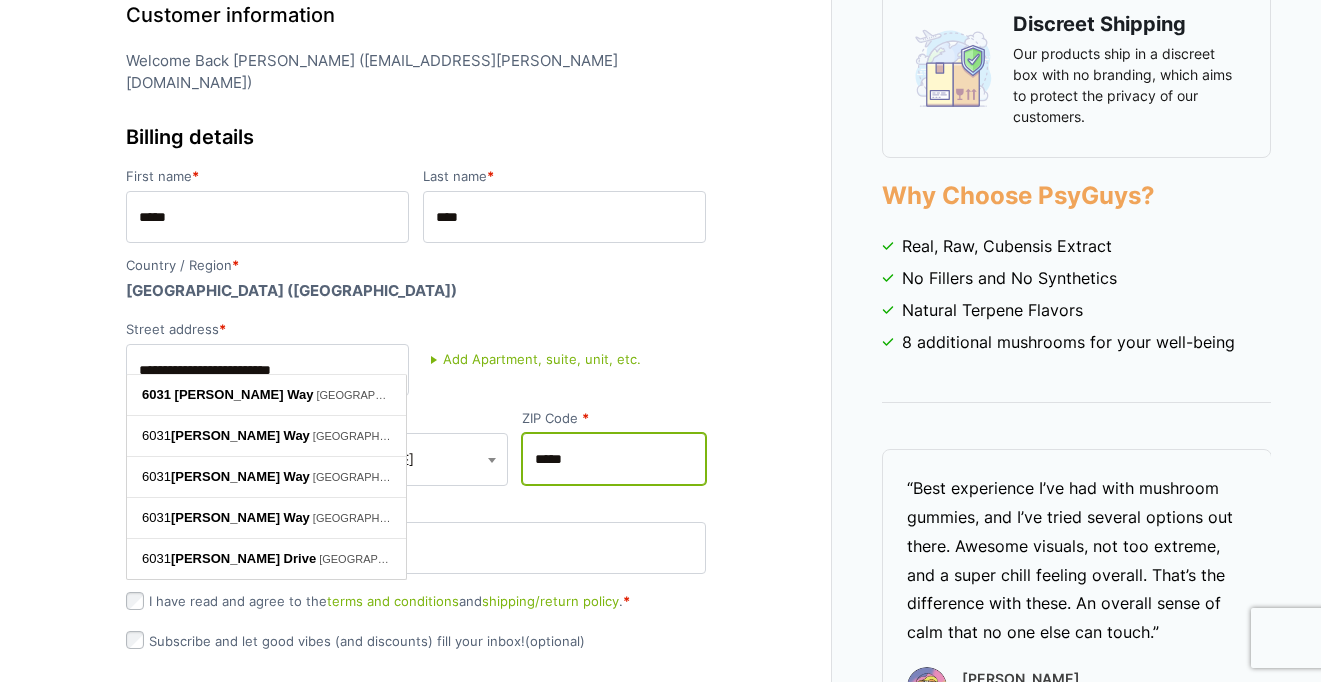 click on "*****" at bounding box center (614, 459) 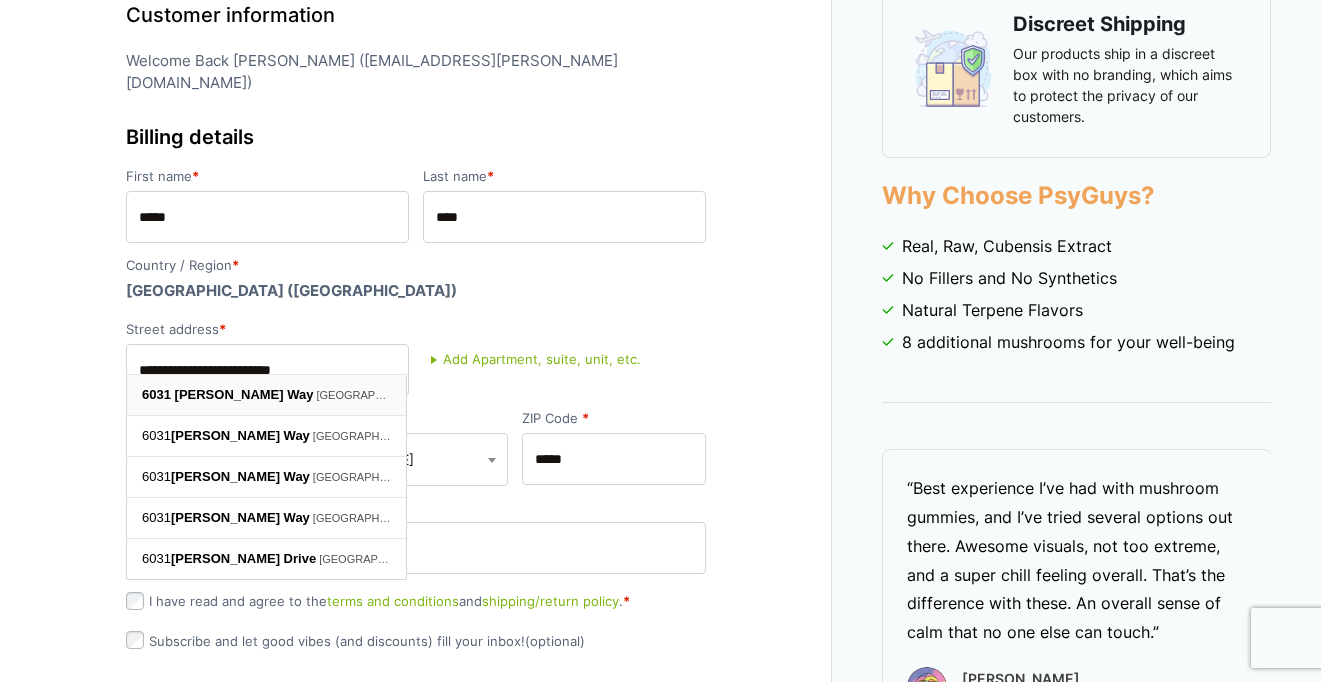 click on "[STREET_ADDRESS][PERSON_NAME]" at bounding box center (266, 394) 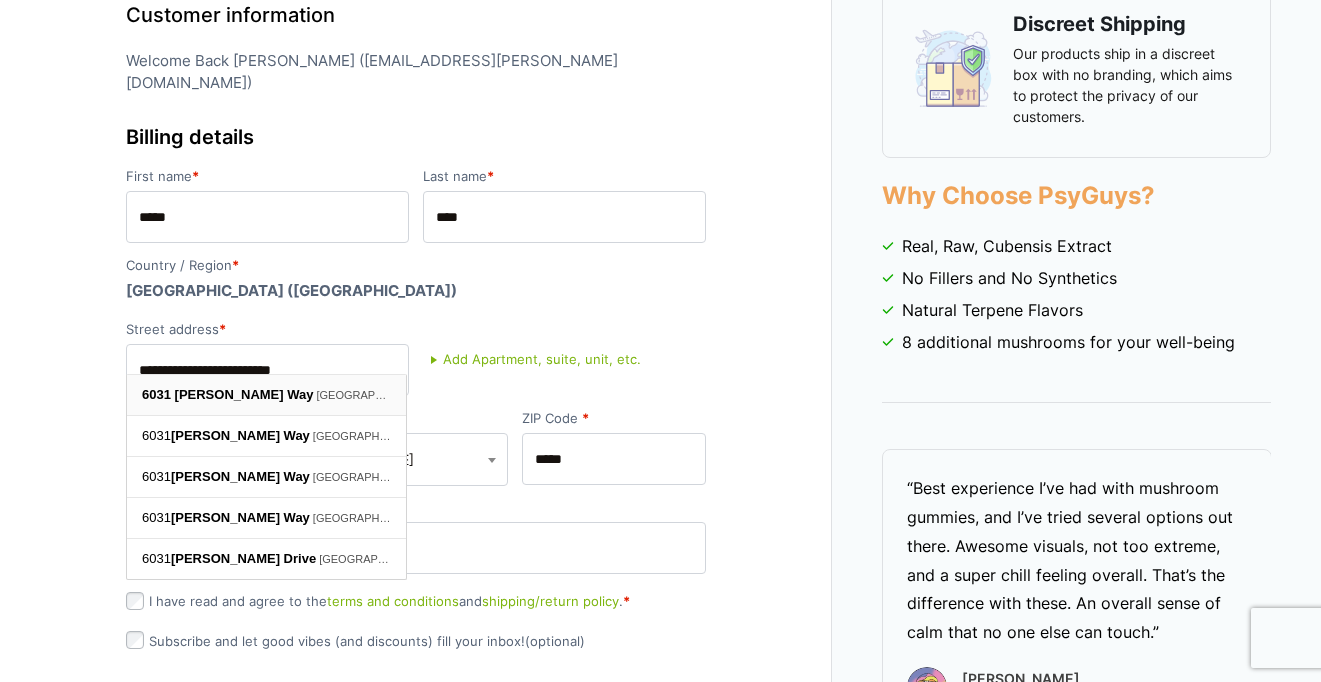 click on "Dallas, TX, USA" at bounding box center [494, 395] 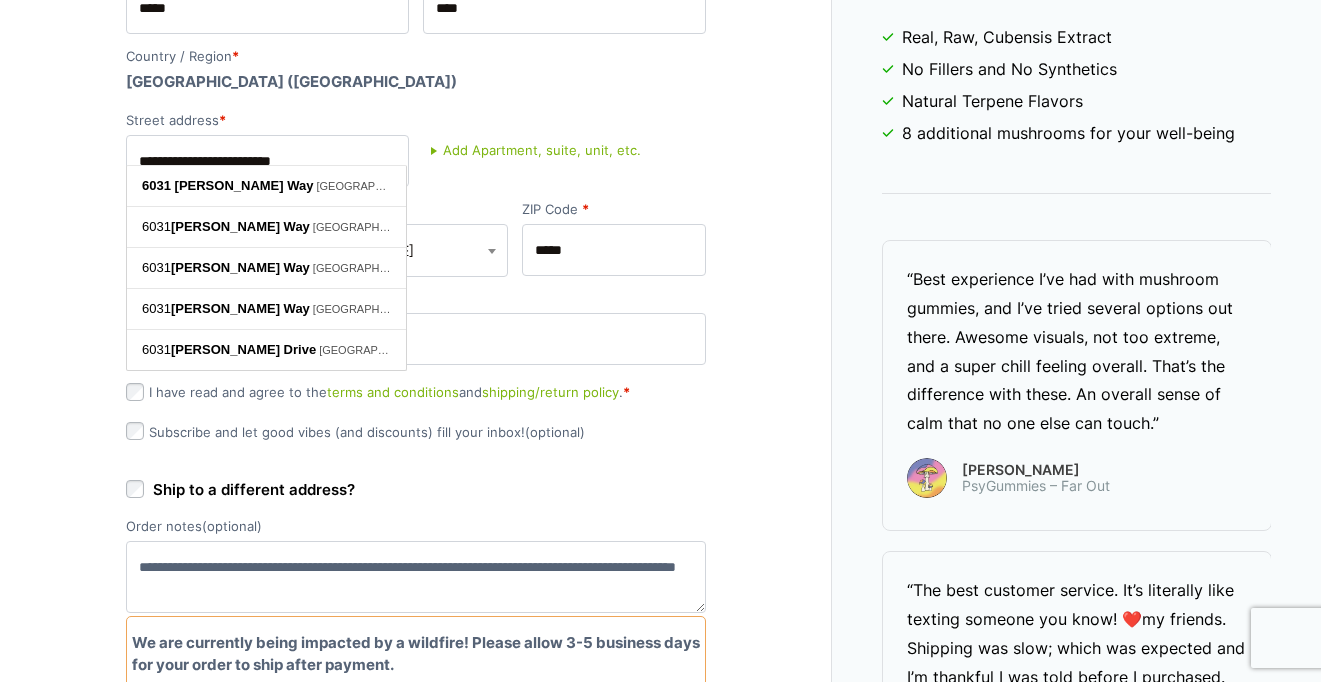 scroll, scrollTop: 433, scrollLeft: 0, axis: vertical 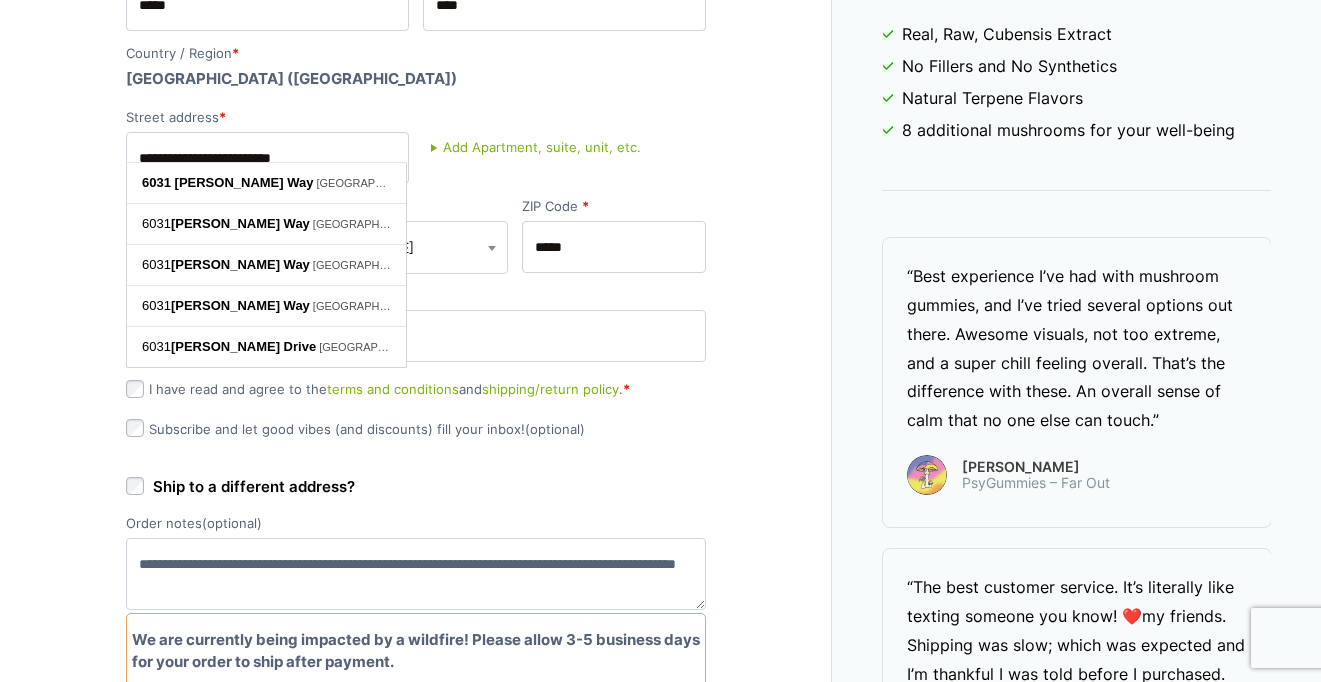 click on "Add Apartment, suite, unit, etc." at bounding box center [532, 148] 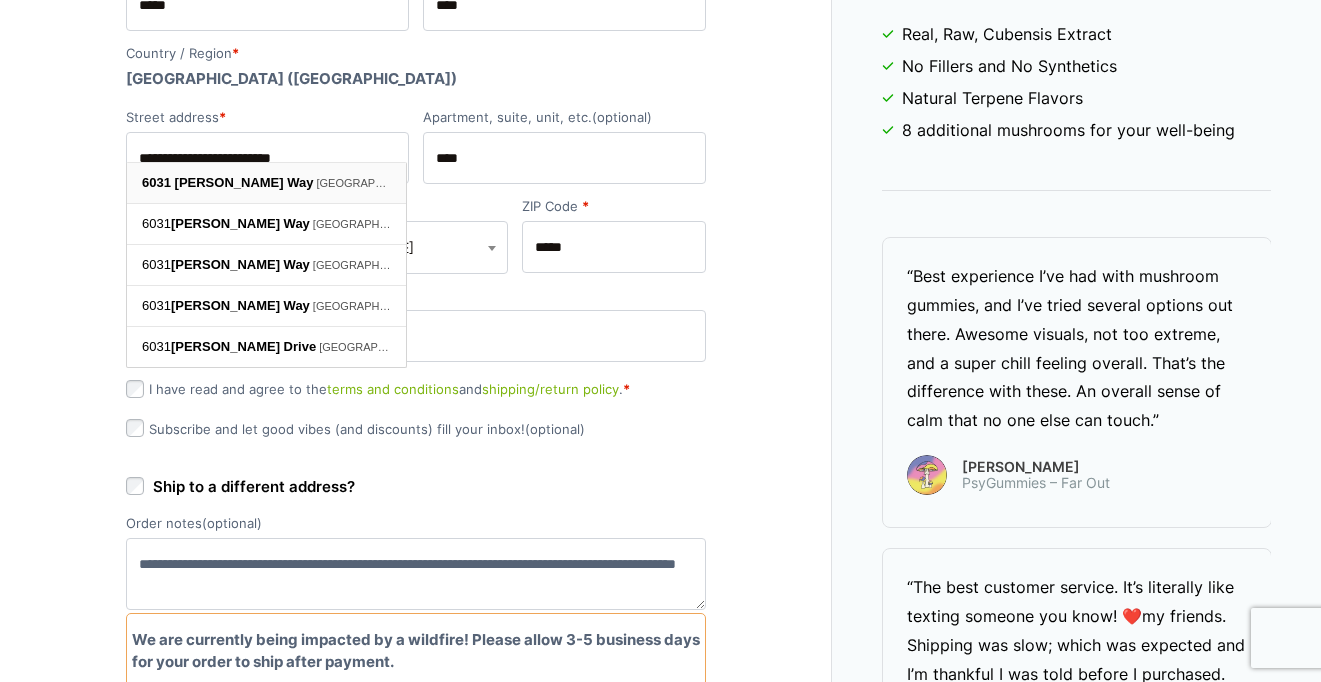 click on "6031   Arboleda Way Dallas, TX, USA" at bounding box center (266, 182) 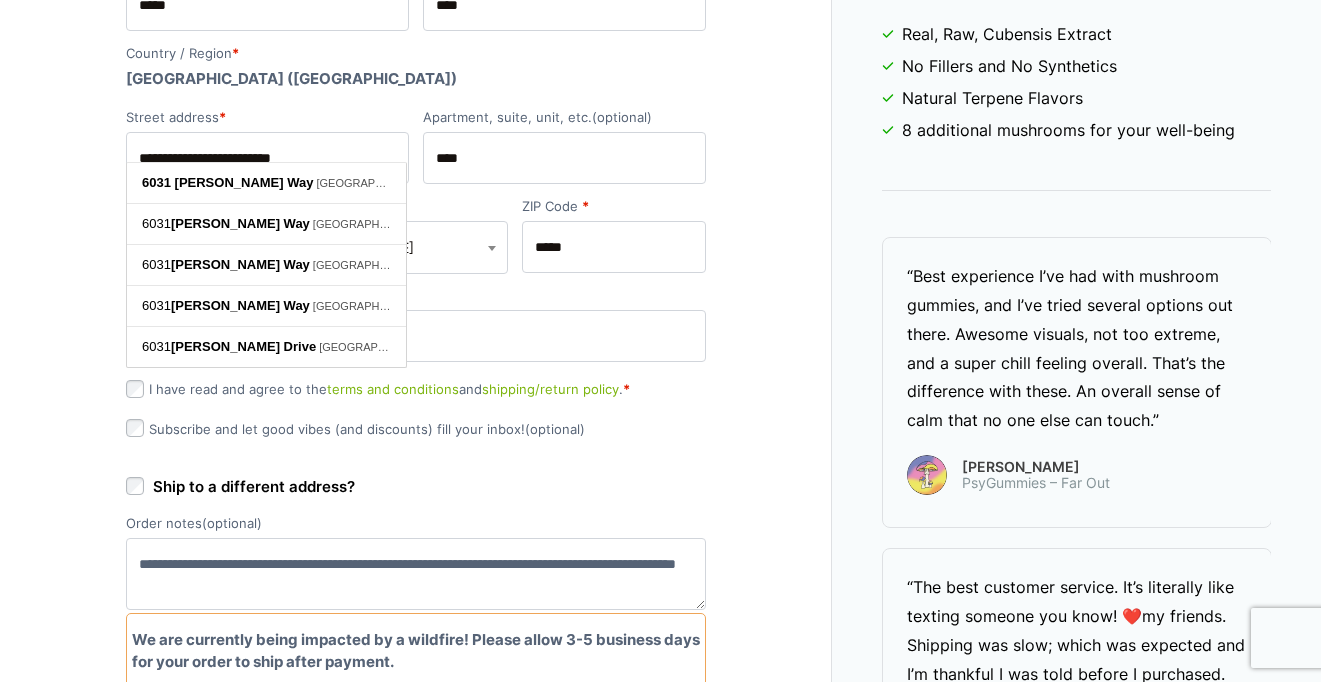 drag, startPoint x: 745, startPoint y: 273, endPoint x: 745, endPoint y: 256, distance: 17 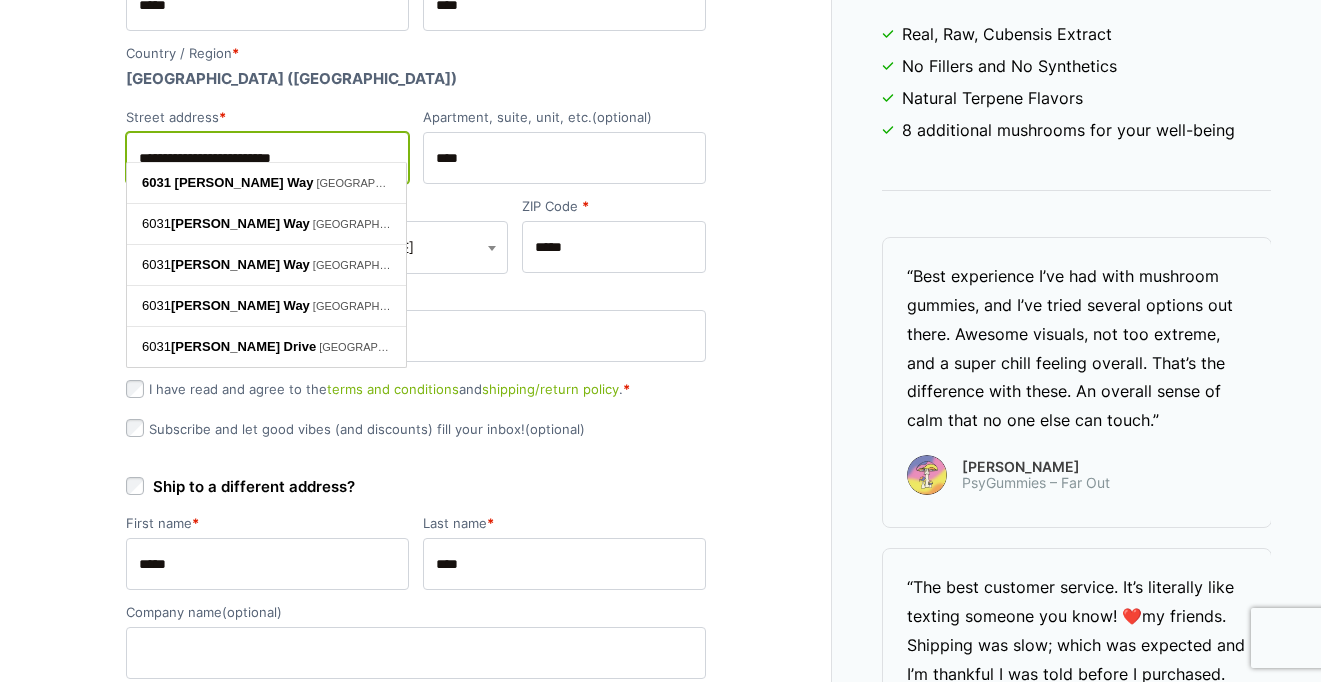 click on "**********" at bounding box center [267, 158] 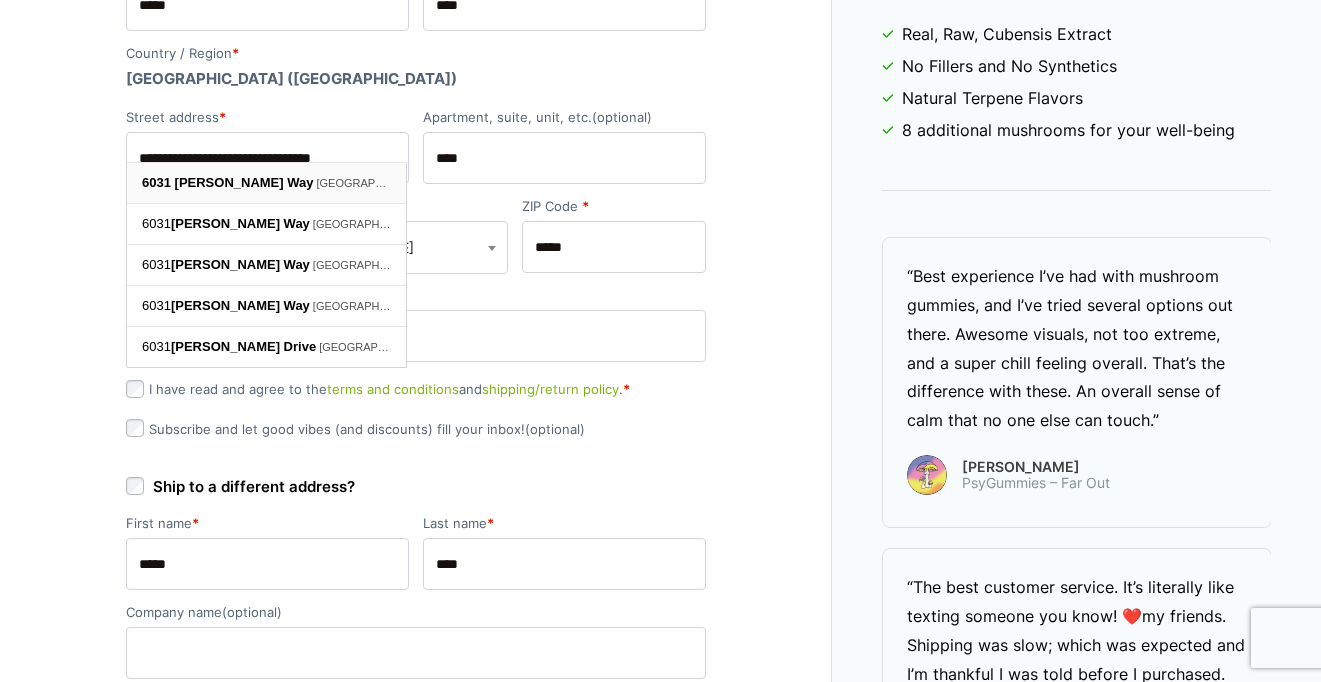 type on "**********" 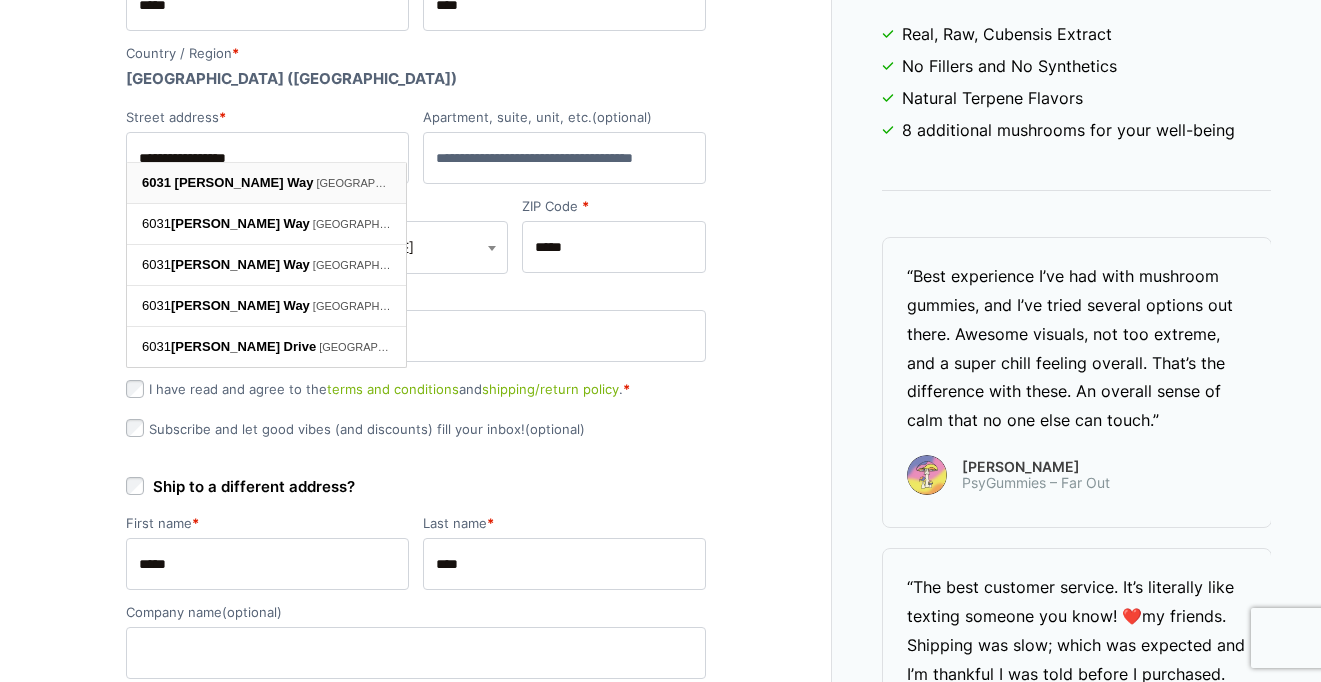 select on "**" 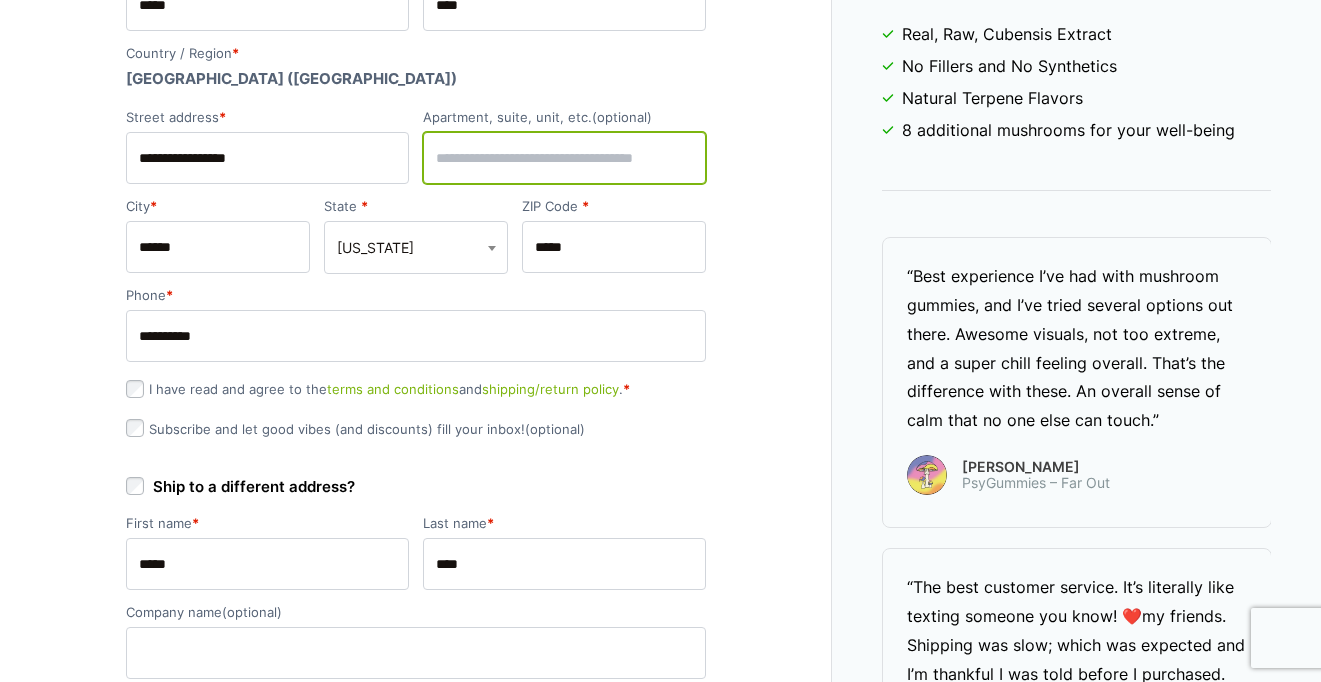 click on "Apartment, suite, unit, etc.  (optional)" at bounding box center [564, 158] 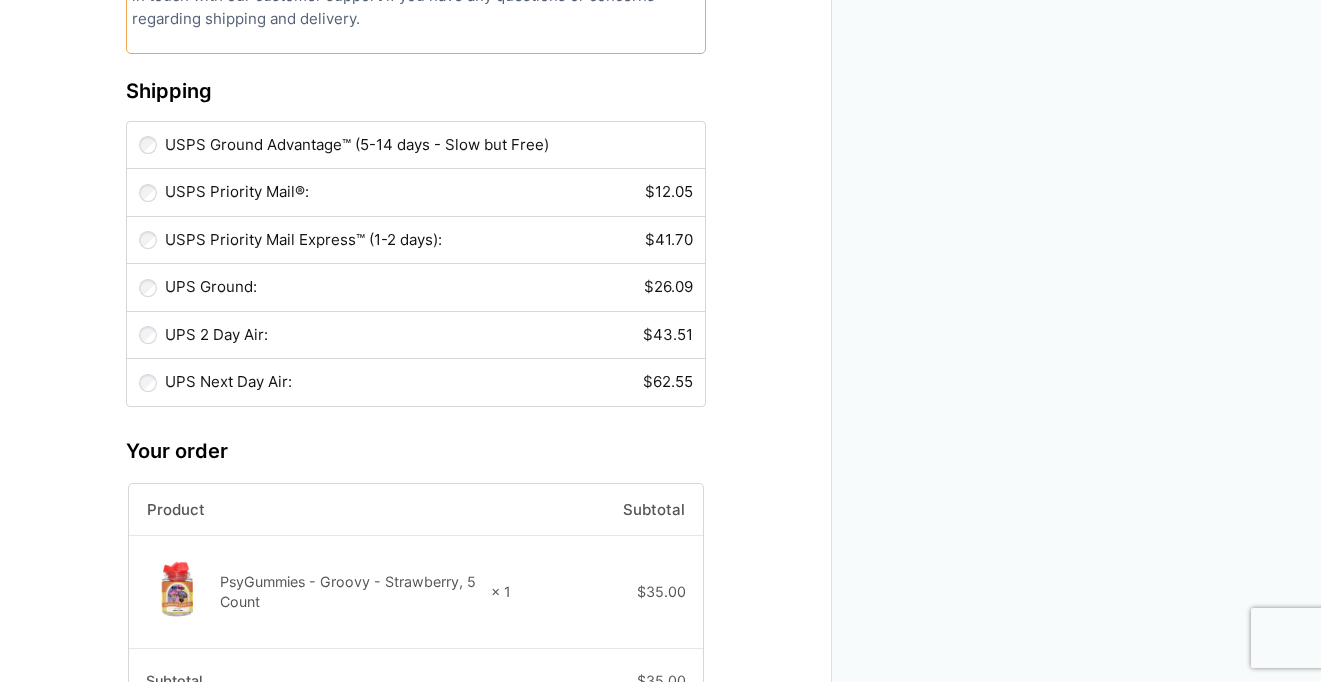 scroll, scrollTop: 1641, scrollLeft: 0, axis: vertical 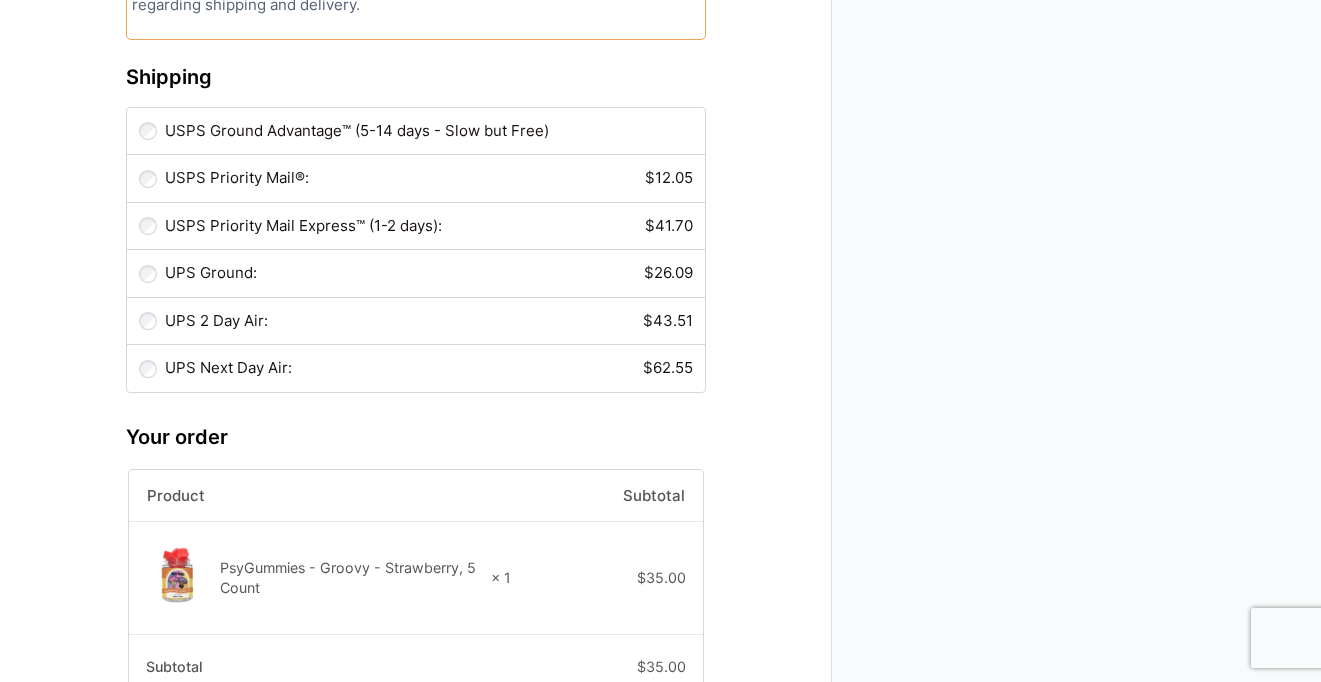 type on "****" 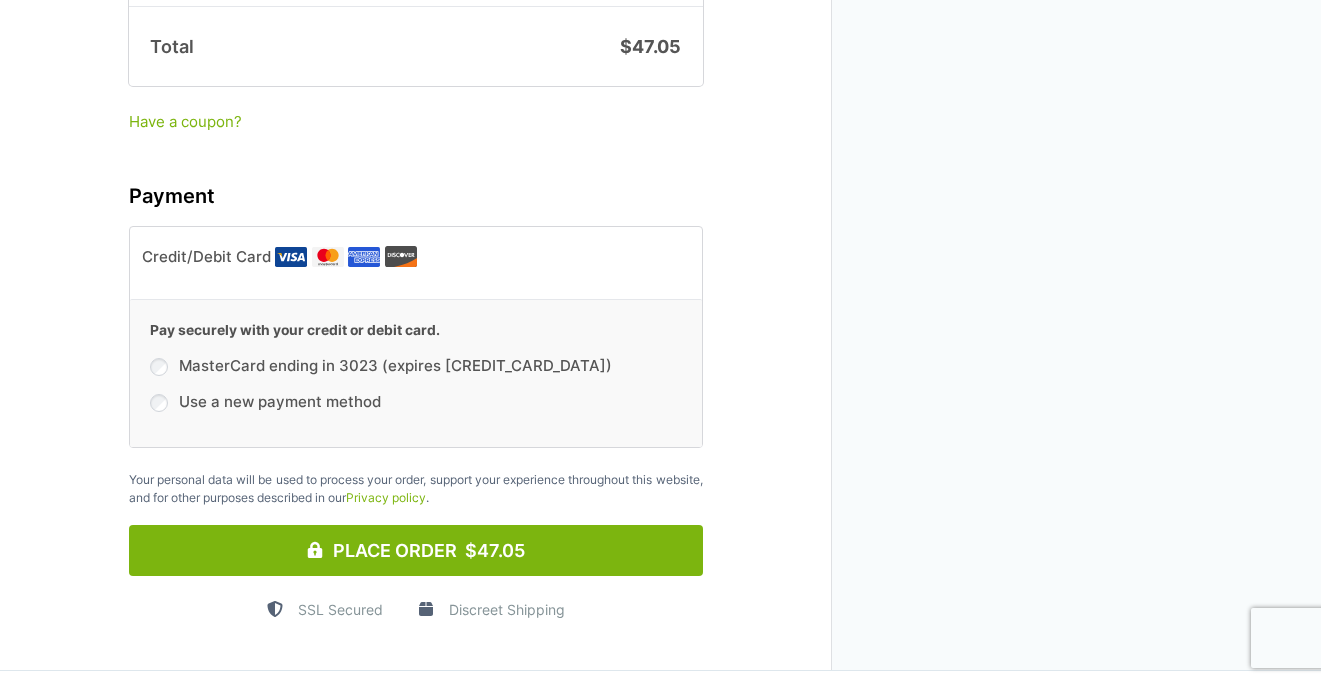 scroll, scrollTop: 2337, scrollLeft: 0, axis: vertical 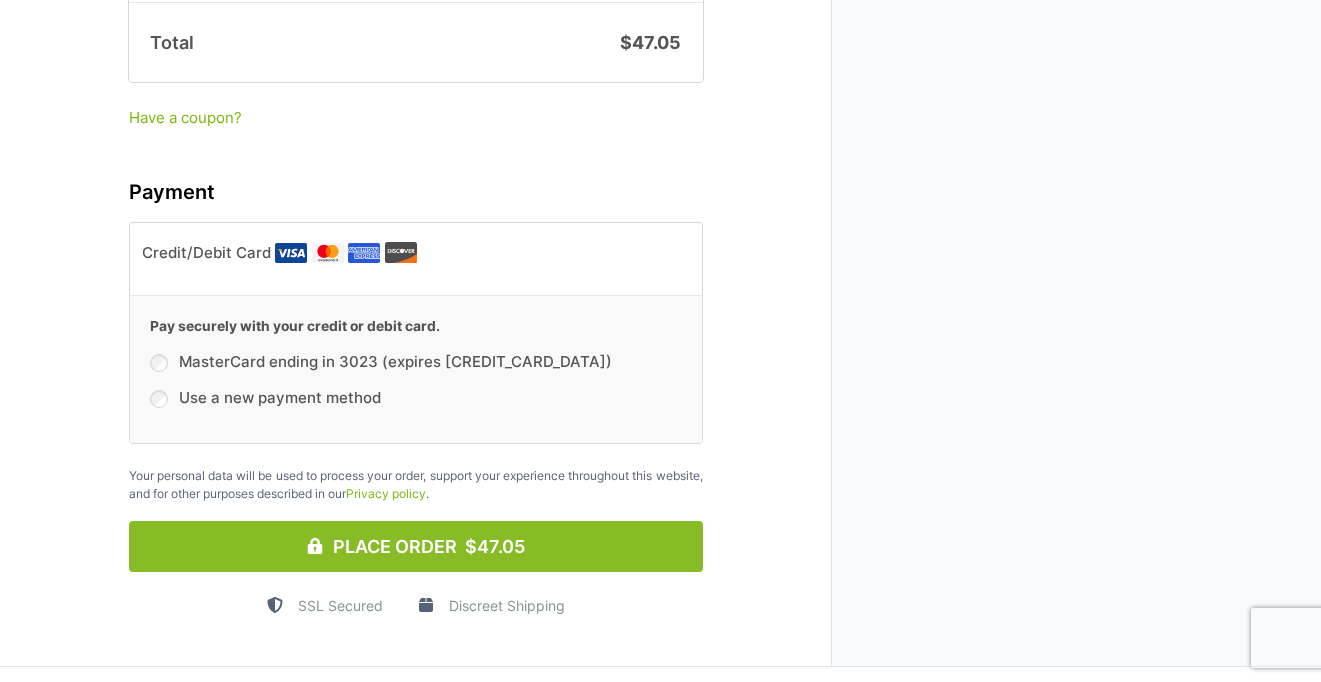 click on "Place Order  $47.05" at bounding box center [416, 546] 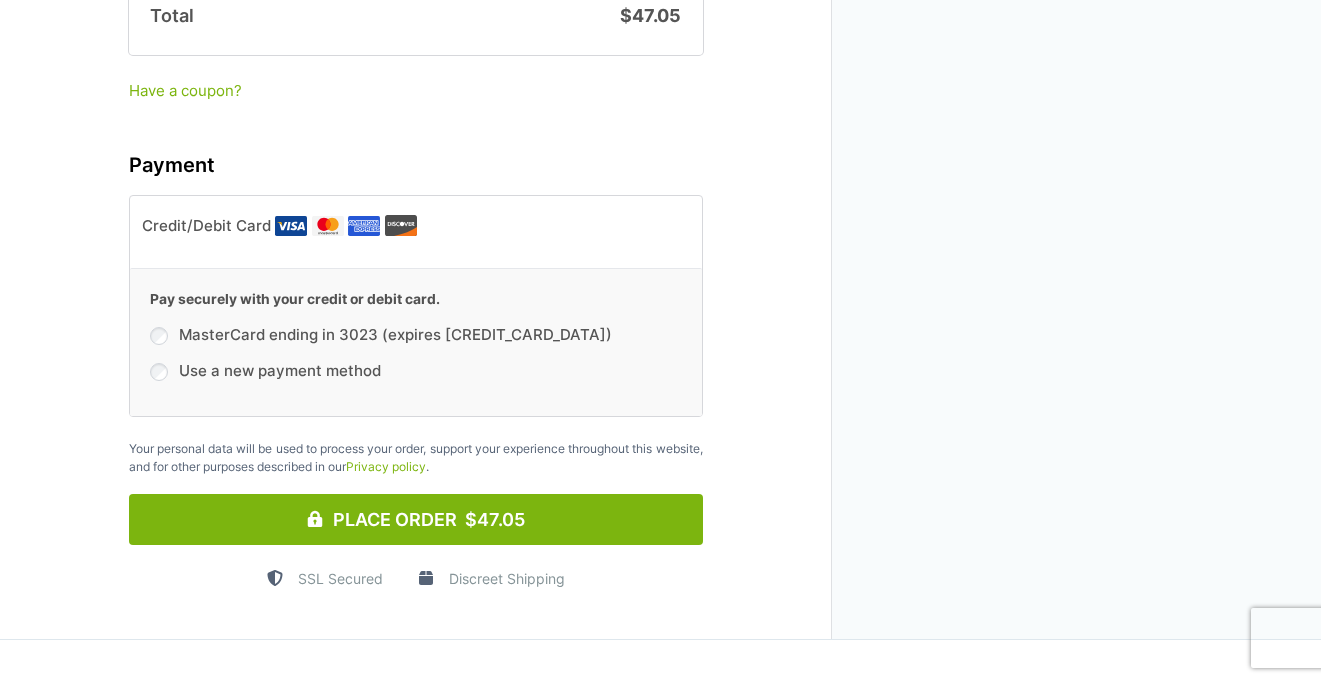 scroll, scrollTop: 2503, scrollLeft: 0, axis: vertical 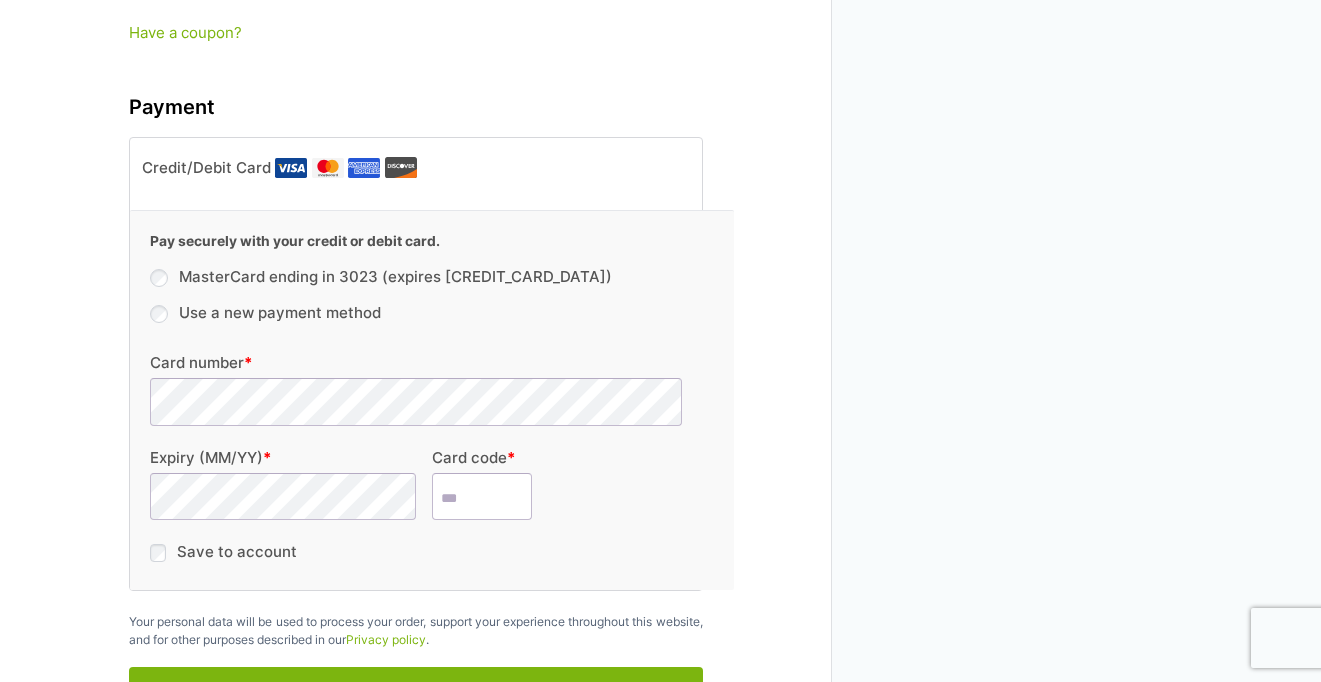 click on "Expiry (MM/YY)  *" at bounding box center (291, 477) 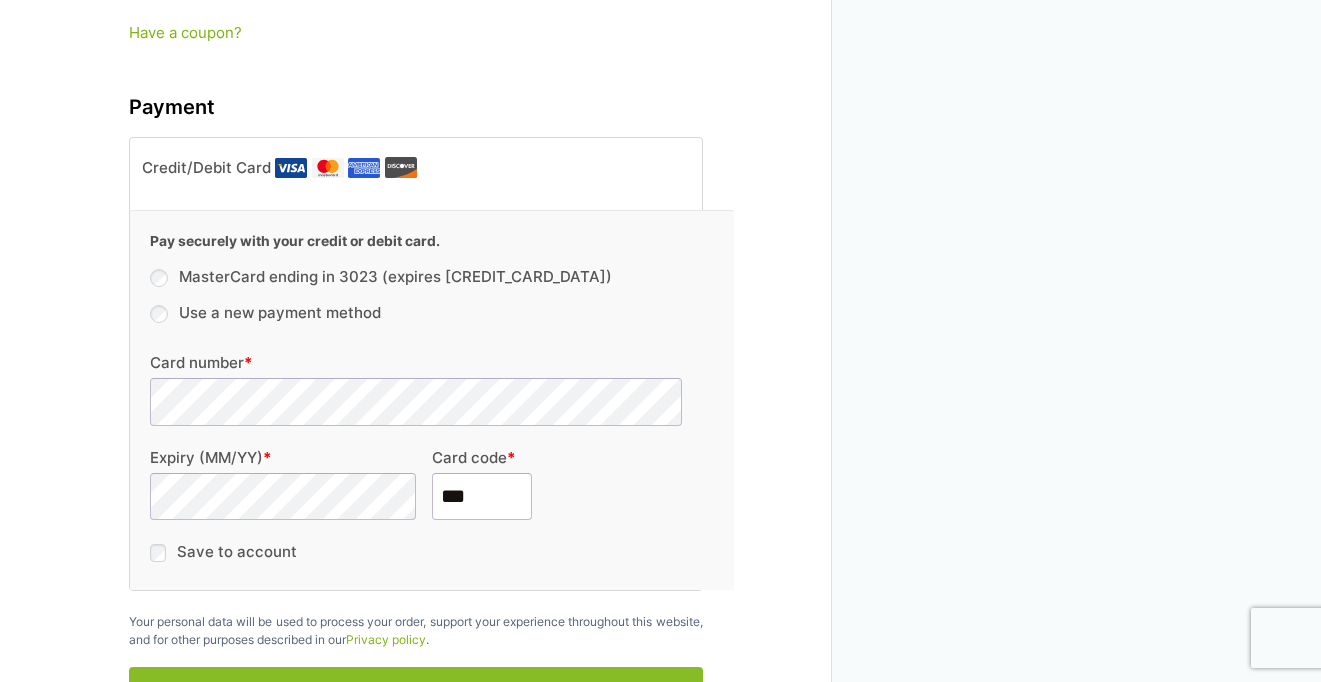 type on "***" 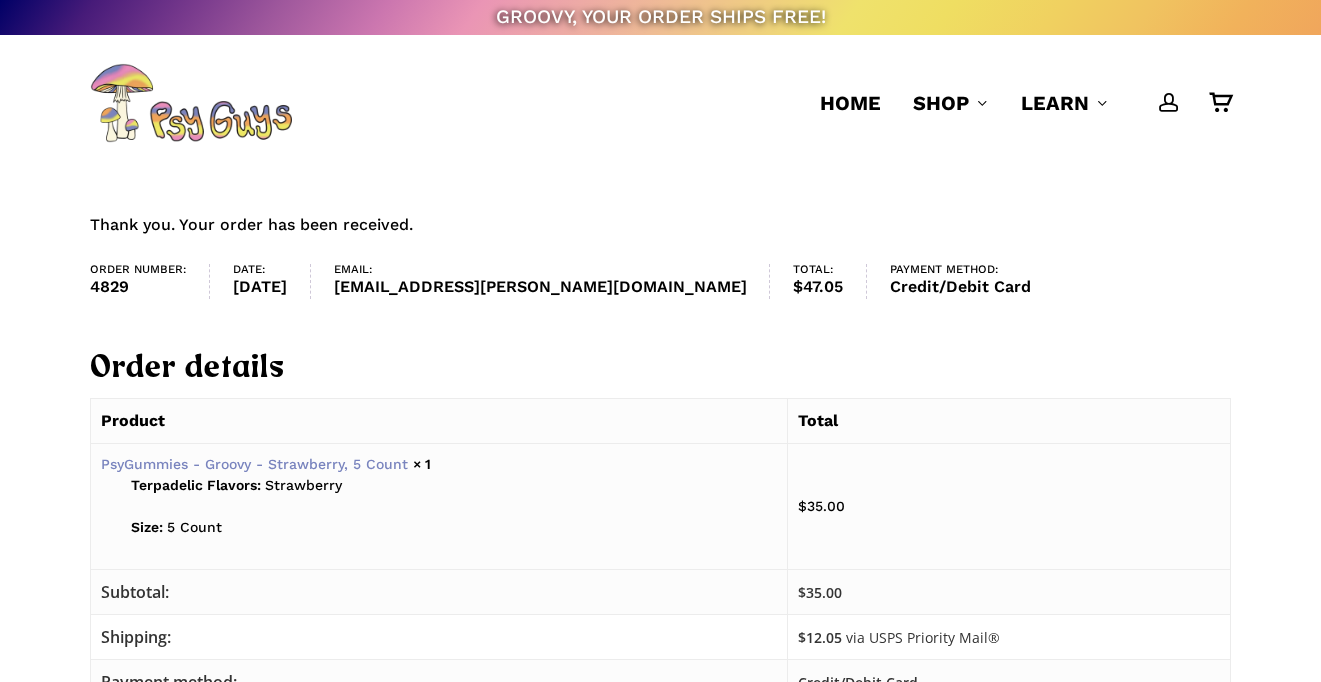 scroll, scrollTop: 0, scrollLeft: 0, axis: both 